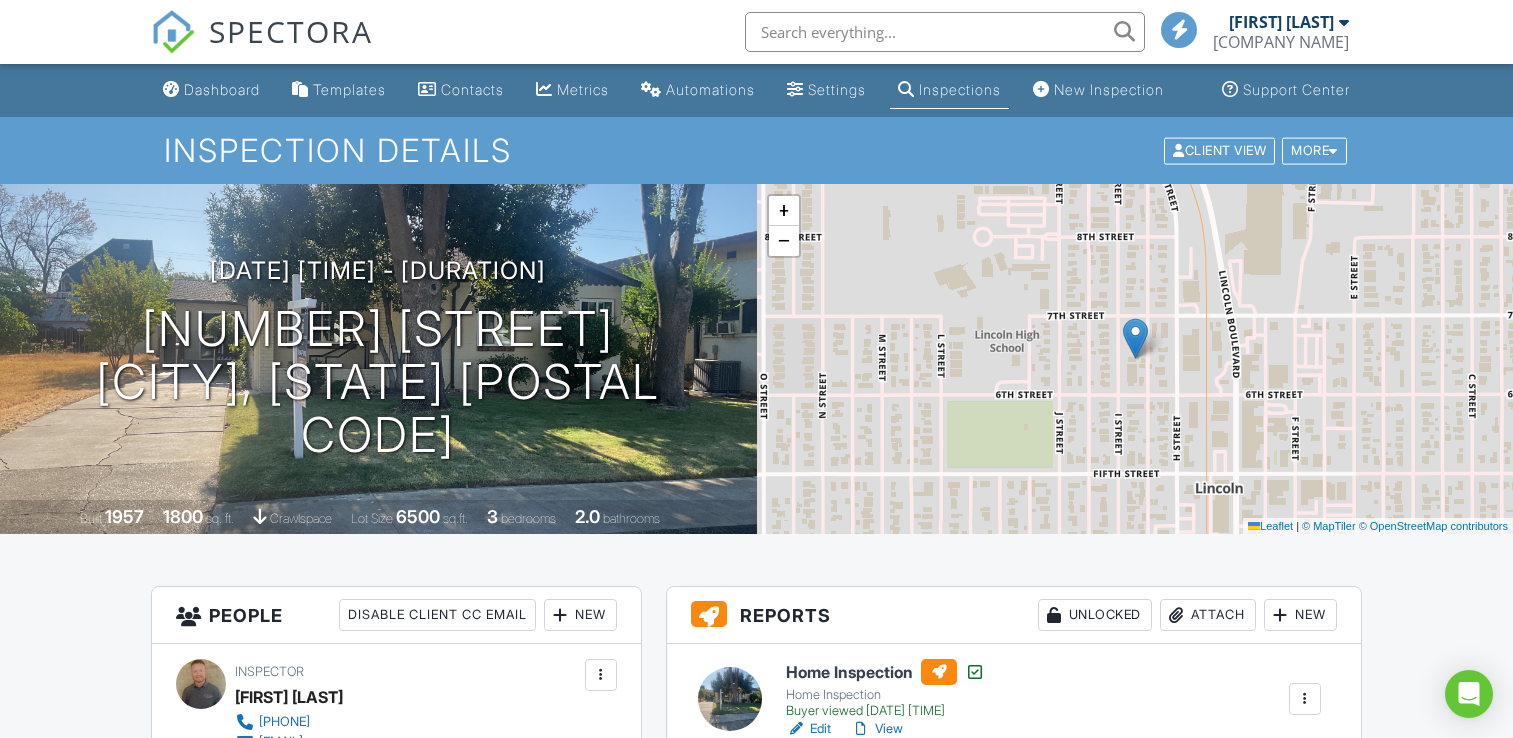 scroll, scrollTop: 600, scrollLeft: 0, axis: vertical 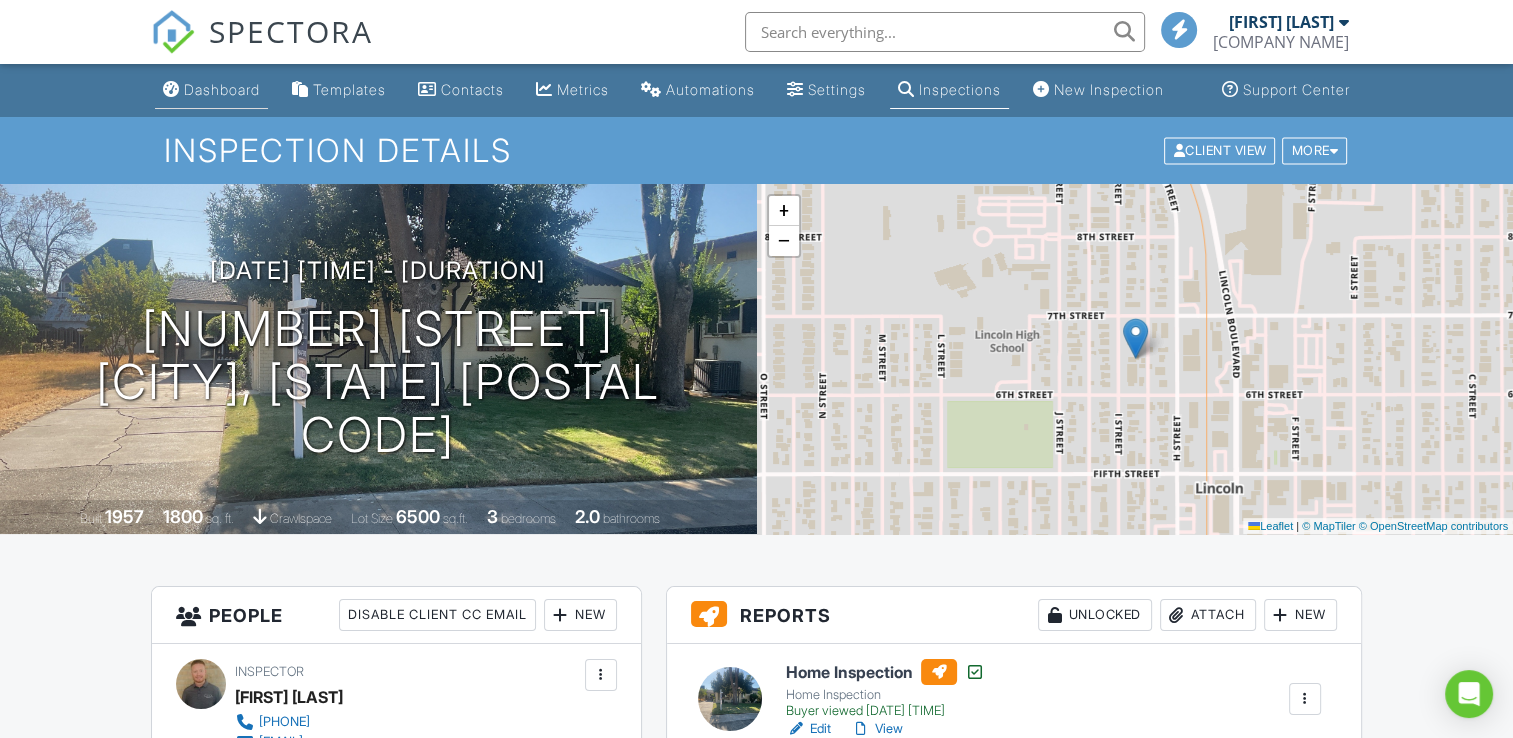click on "Dashboard" at bounding box center (222, 89) 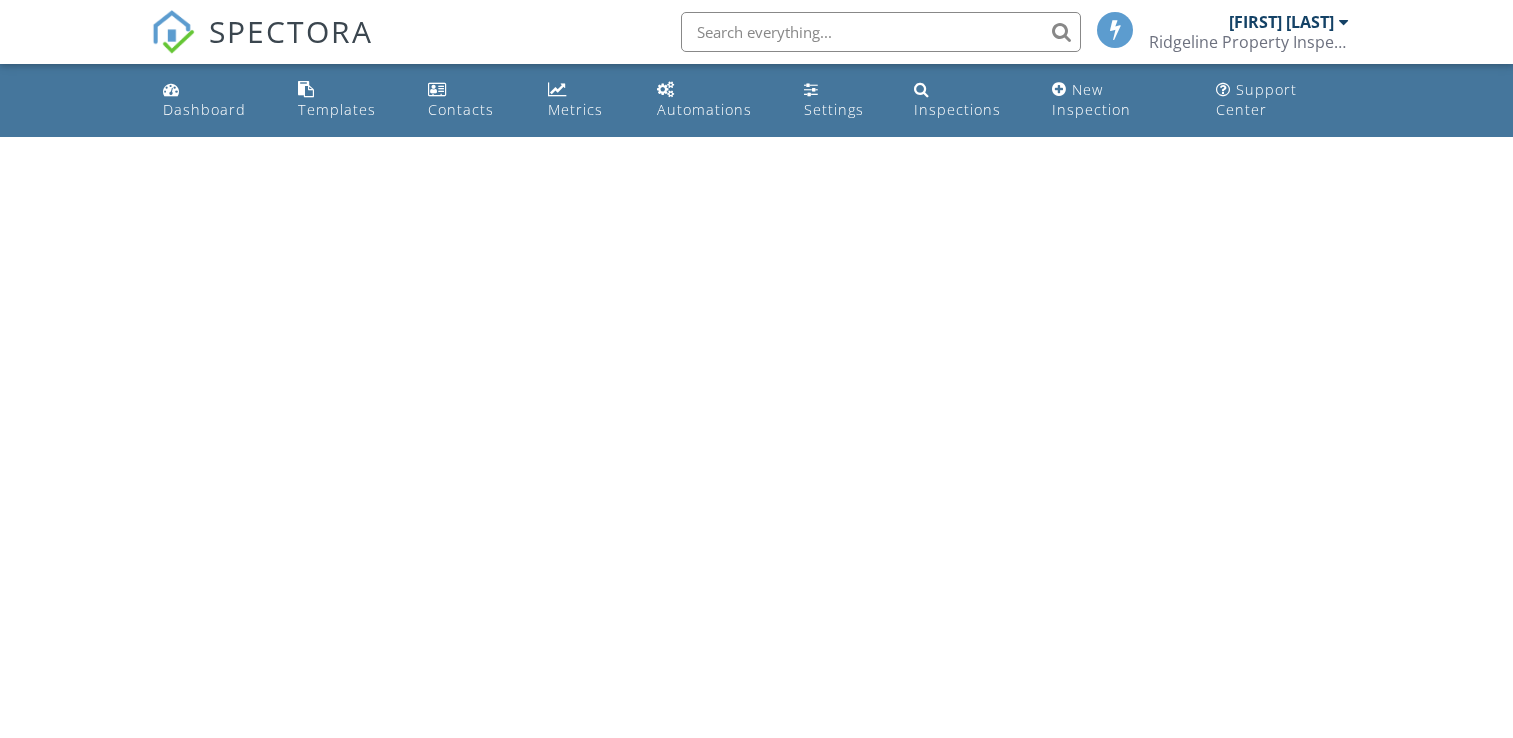 scroll, scrollTop: 0, scrollLeft: 0, axis: both 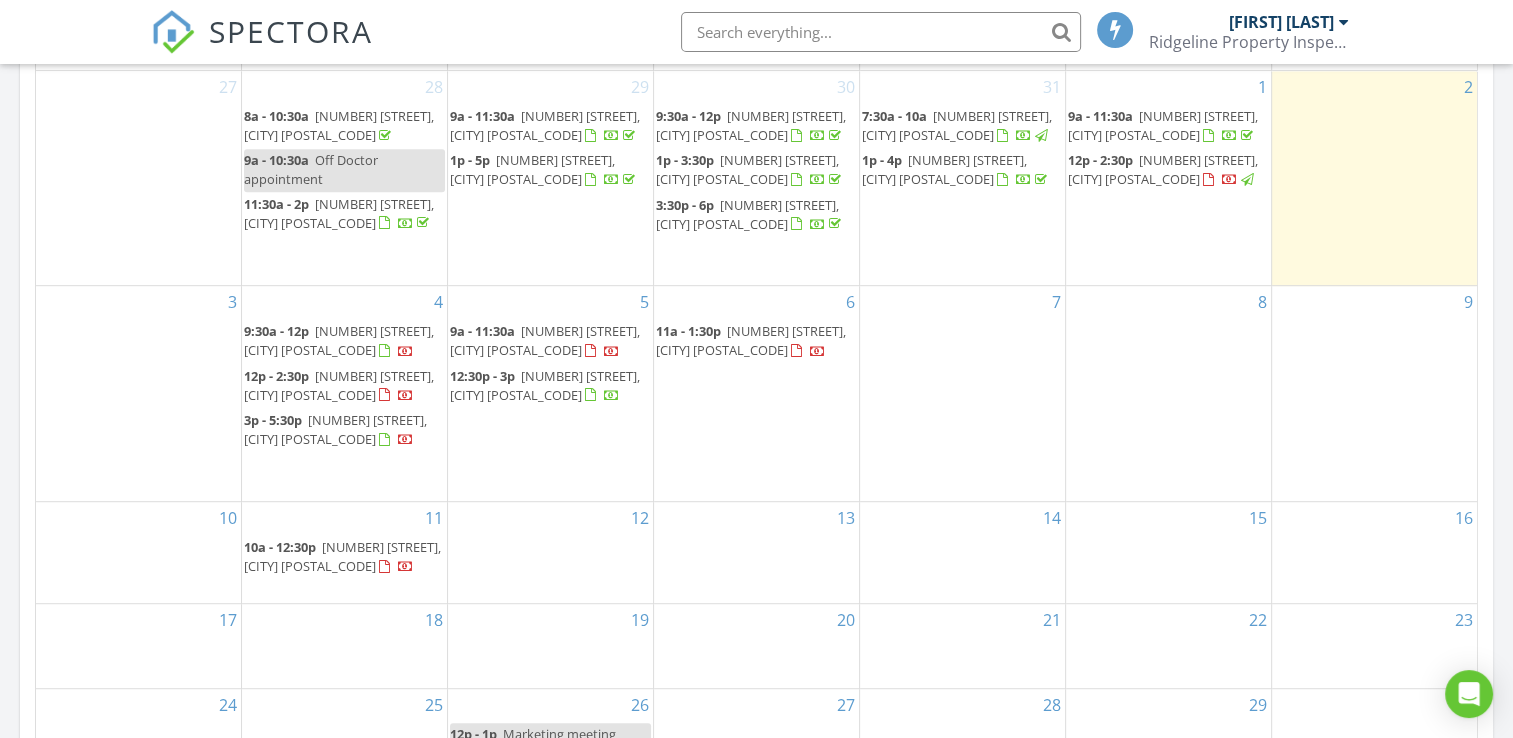 click on "11
10a - 12:30p
5590 Shooting Star Rd, Pollock Pines 95726" at bounding box center [344, 552] 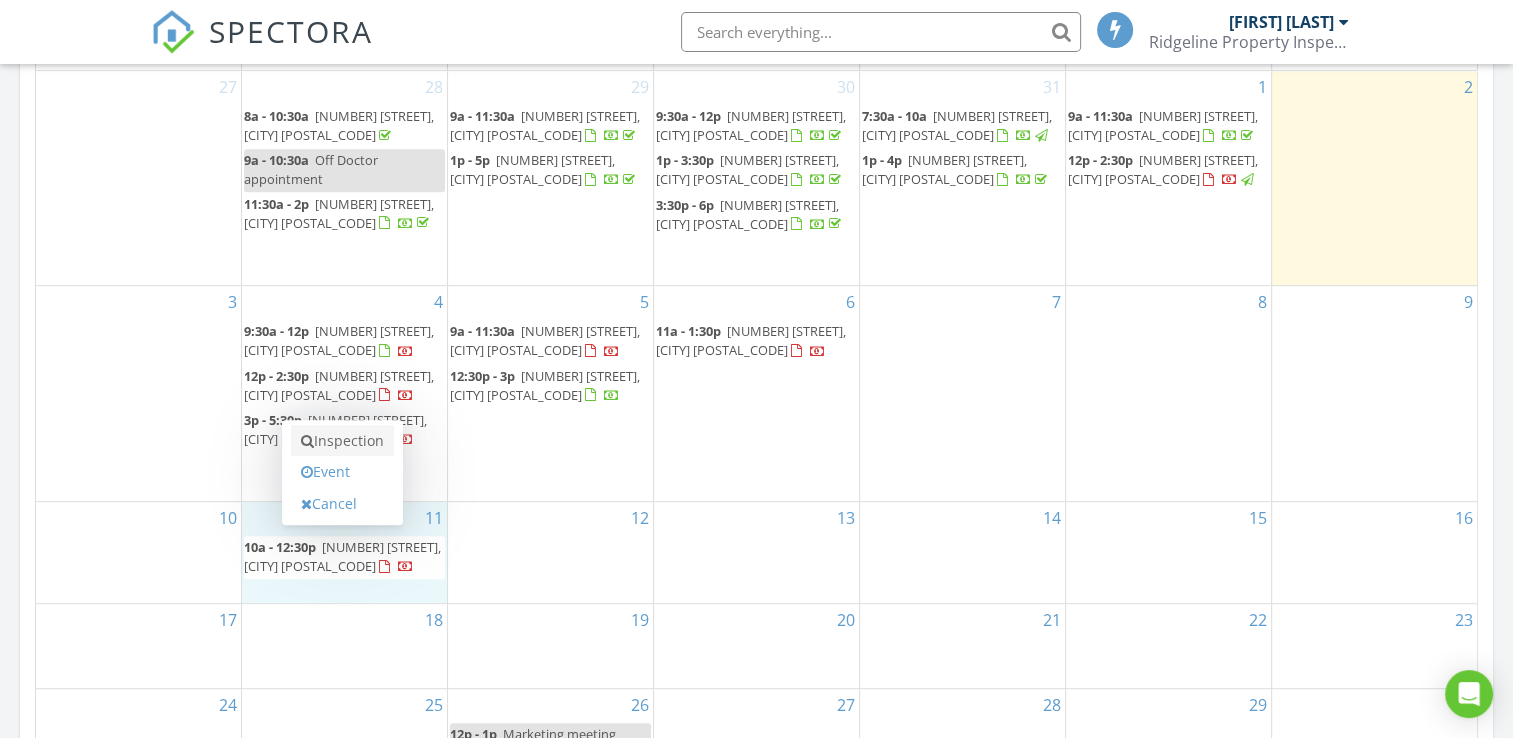 click on "Inspection" at bounding box center [342, 441] 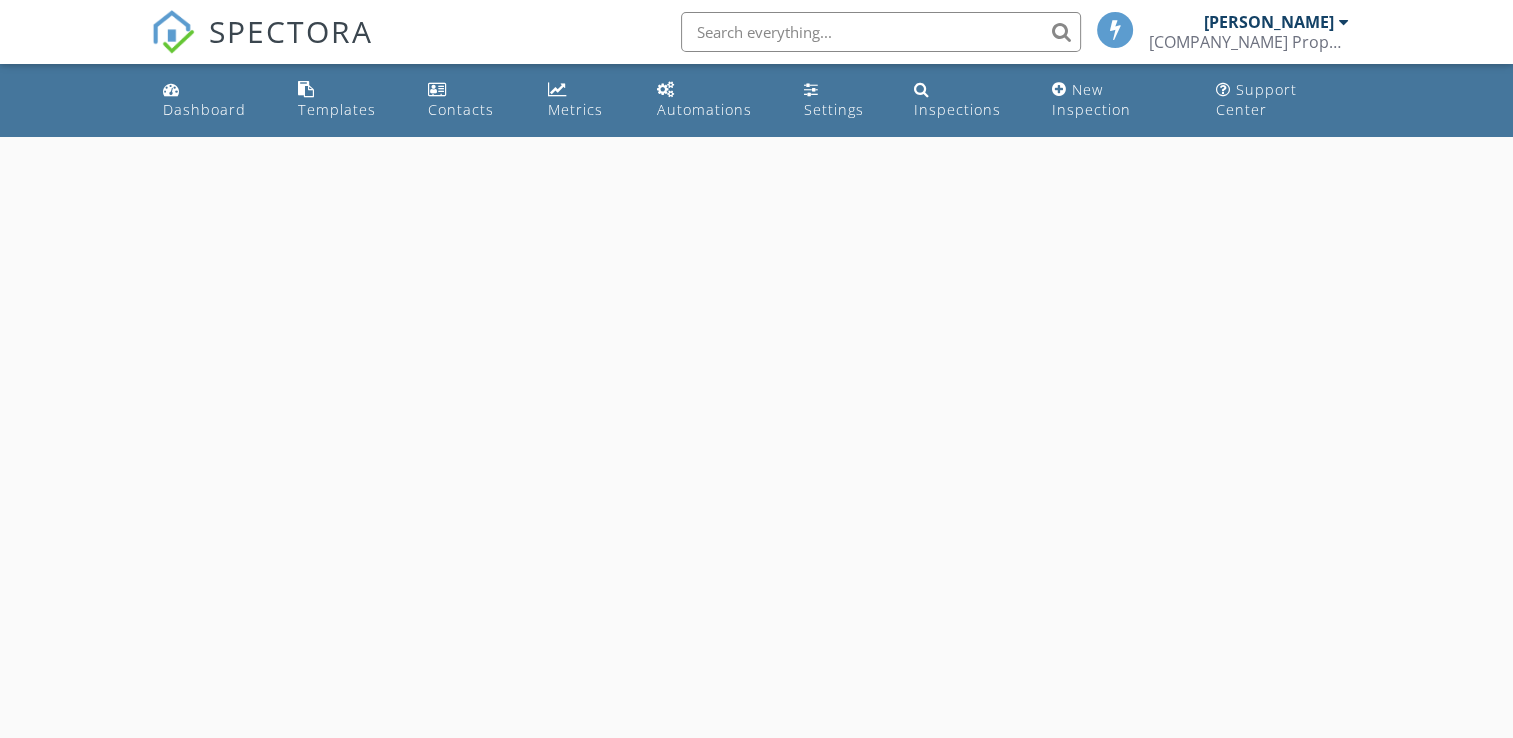 scroll, scrollTop: 0, scrollLeft: 0, axis: both 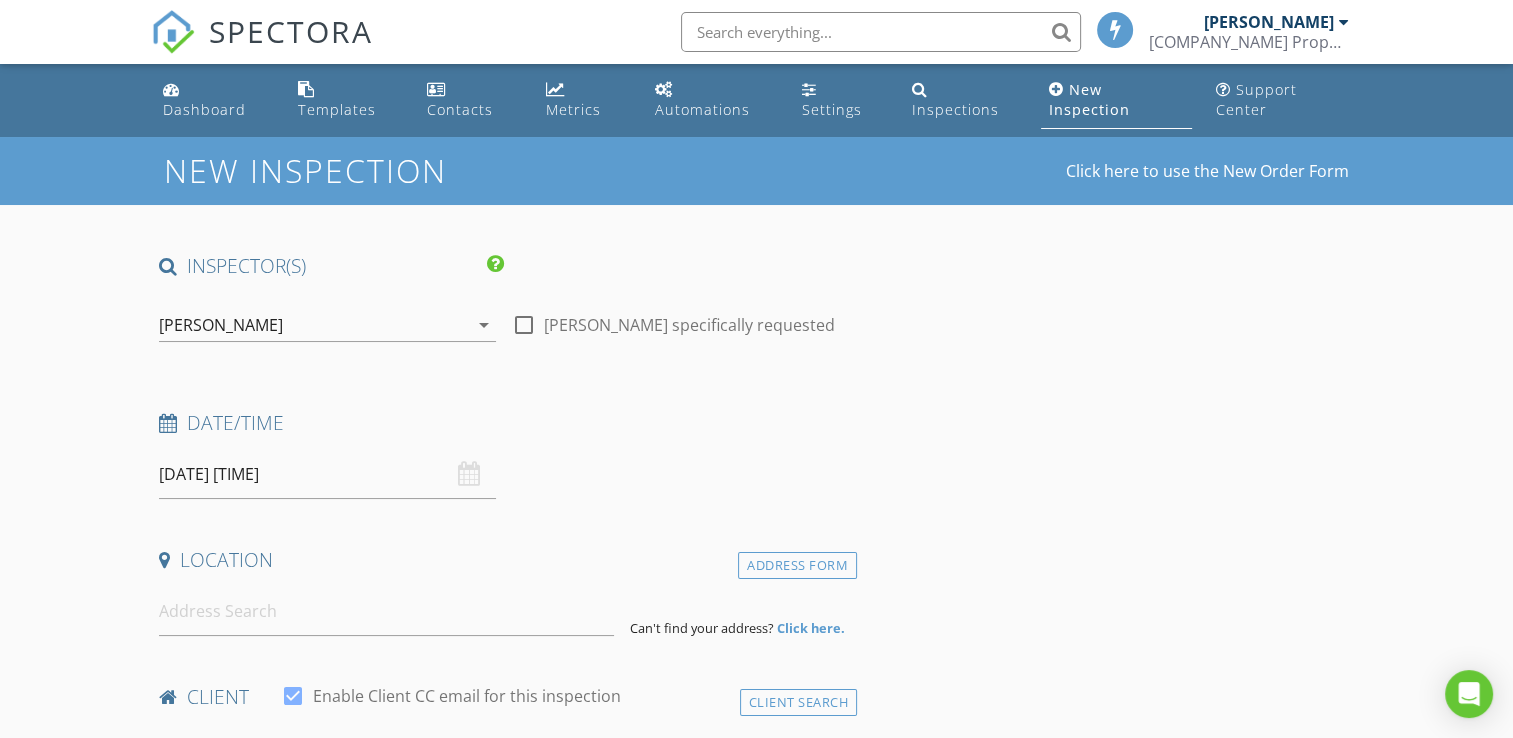 click on "08/11/2025 8:00 AM" at bounding box center (327, 474) 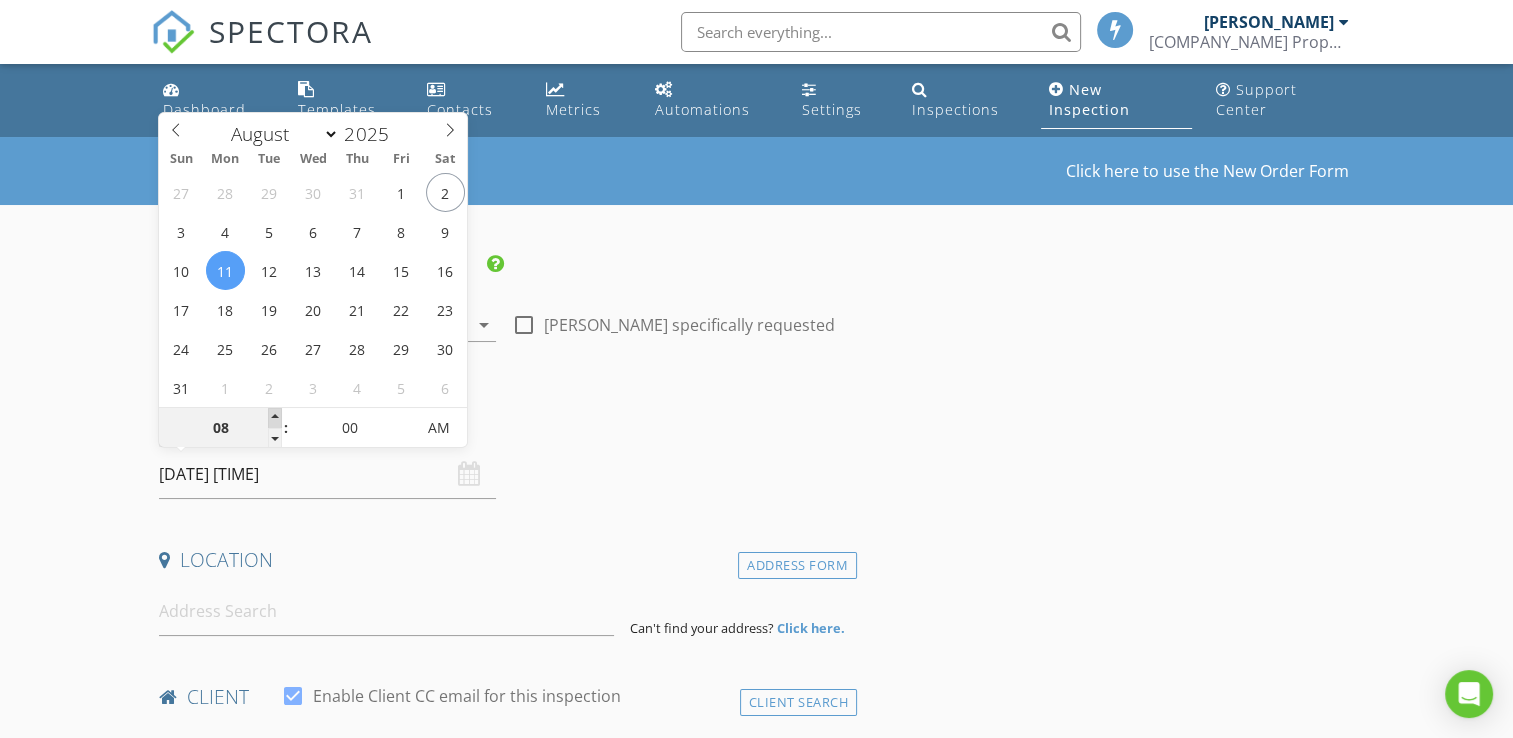 type on "09" 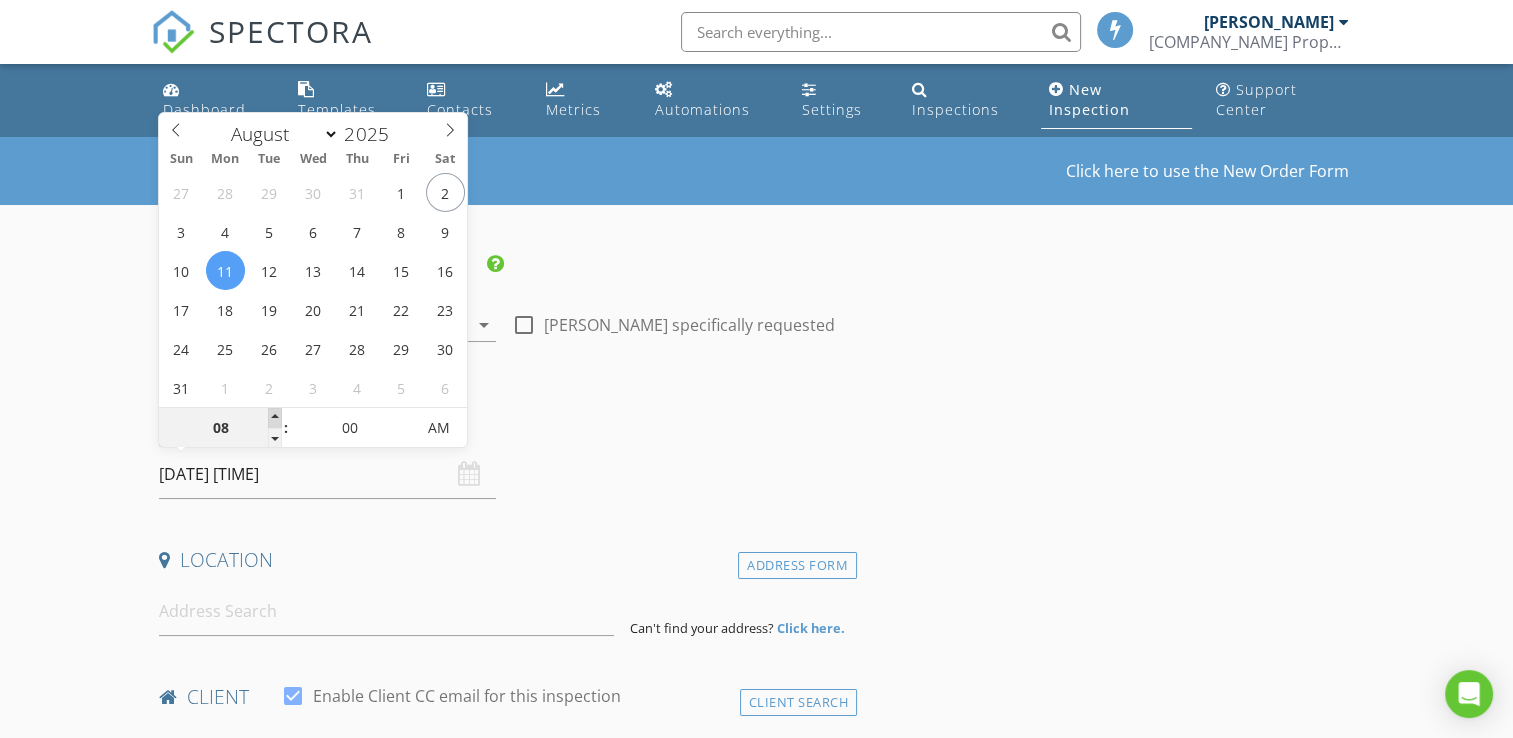 type on "08/11/2025 9:00 AM" 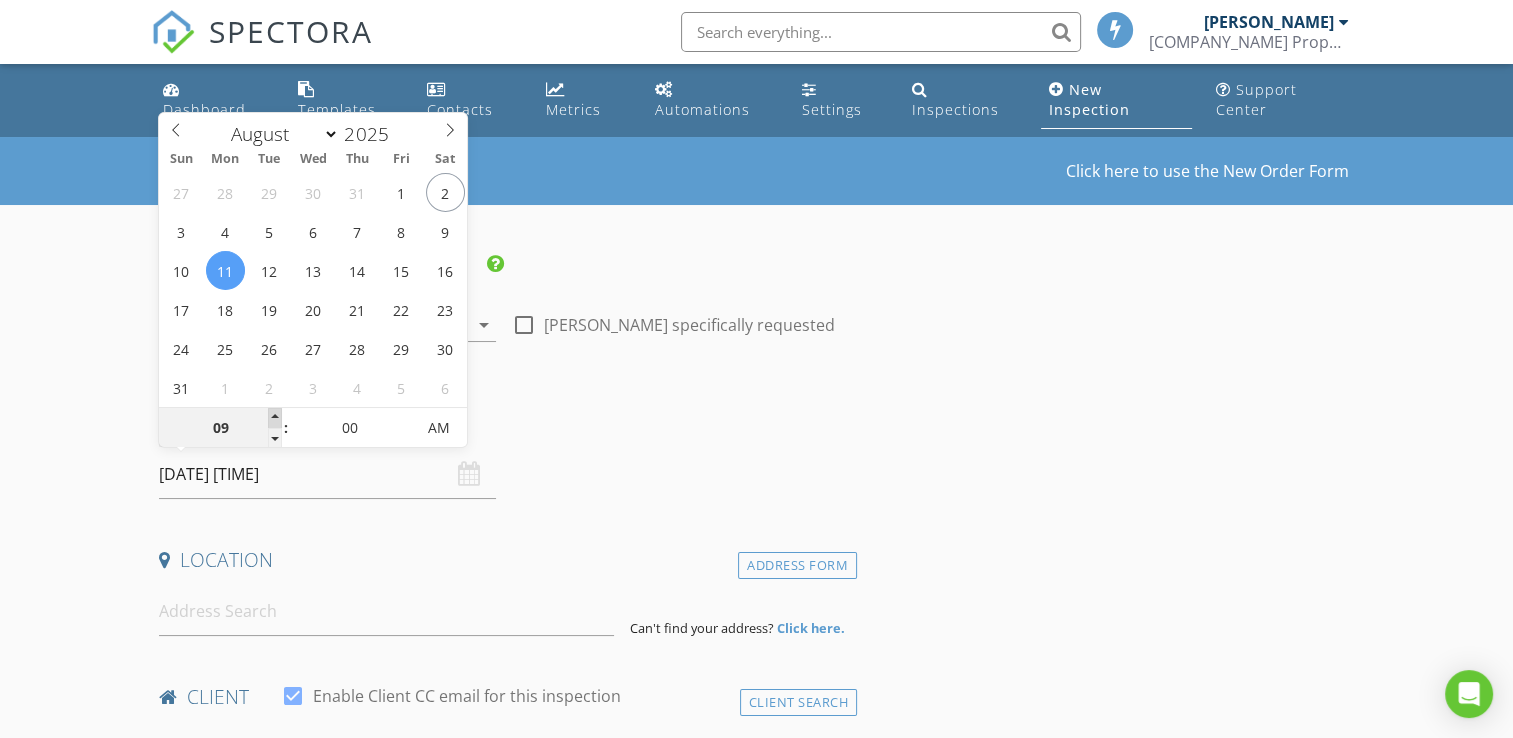 click at bounding box center [275, 418] 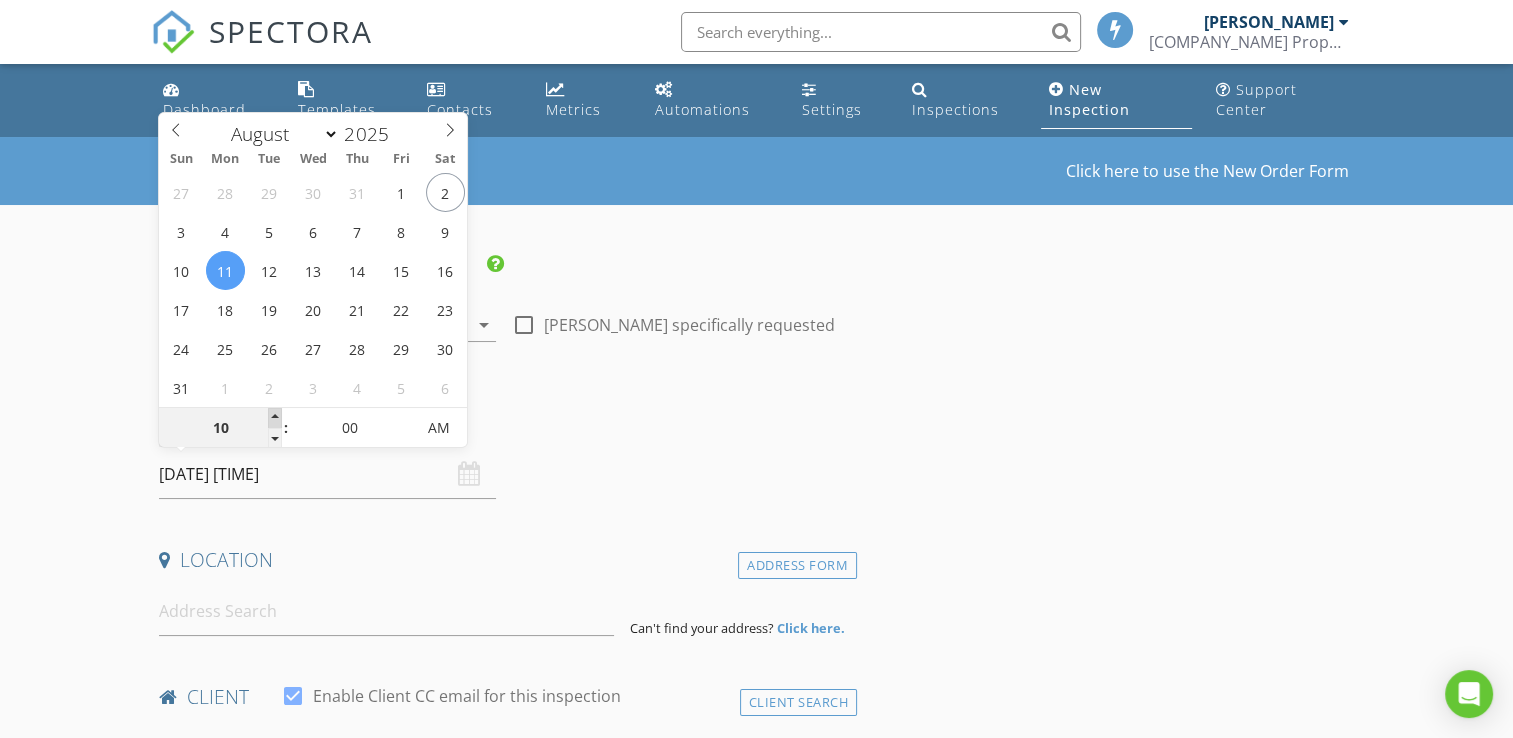 click at bounding box center [275, 418] 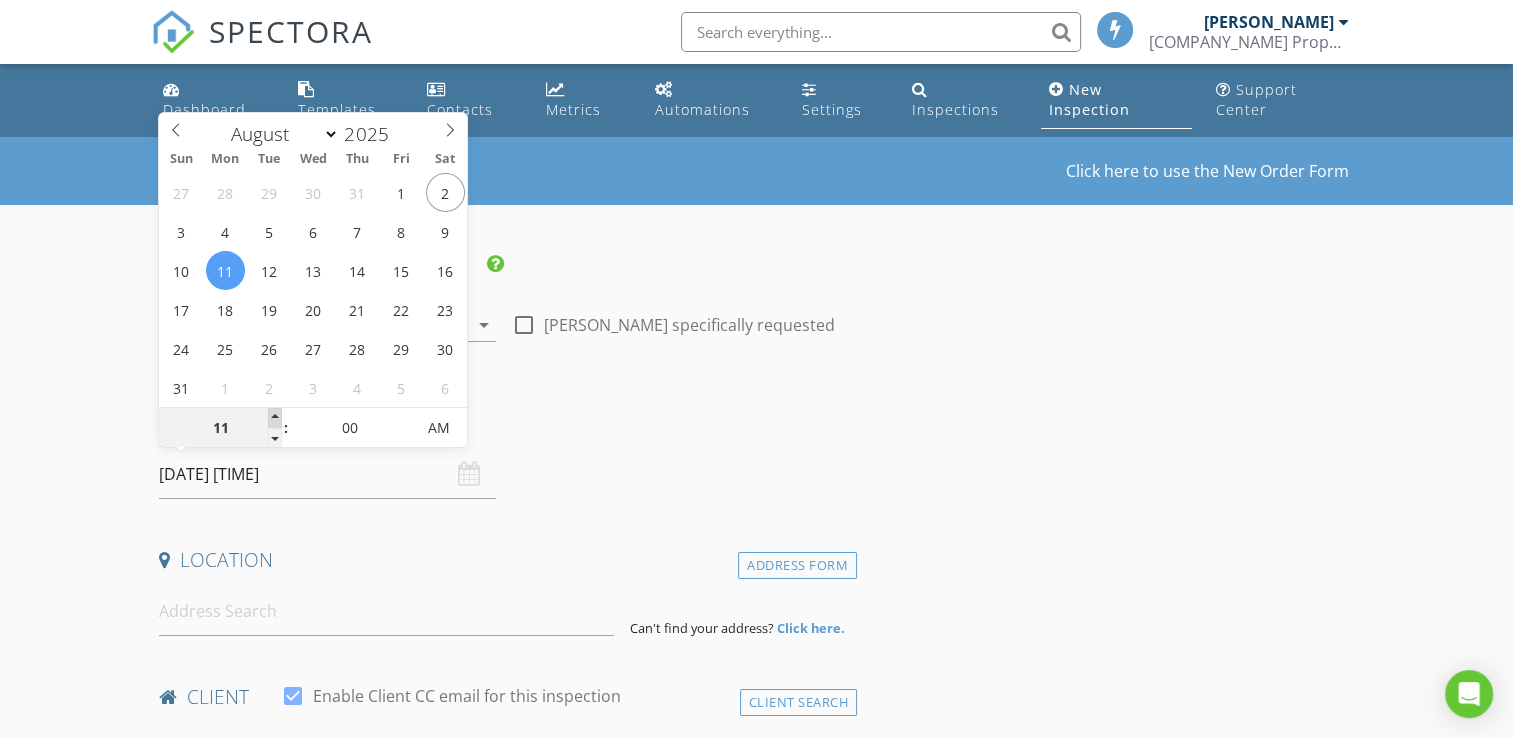 click at bounding box center [275, 418] 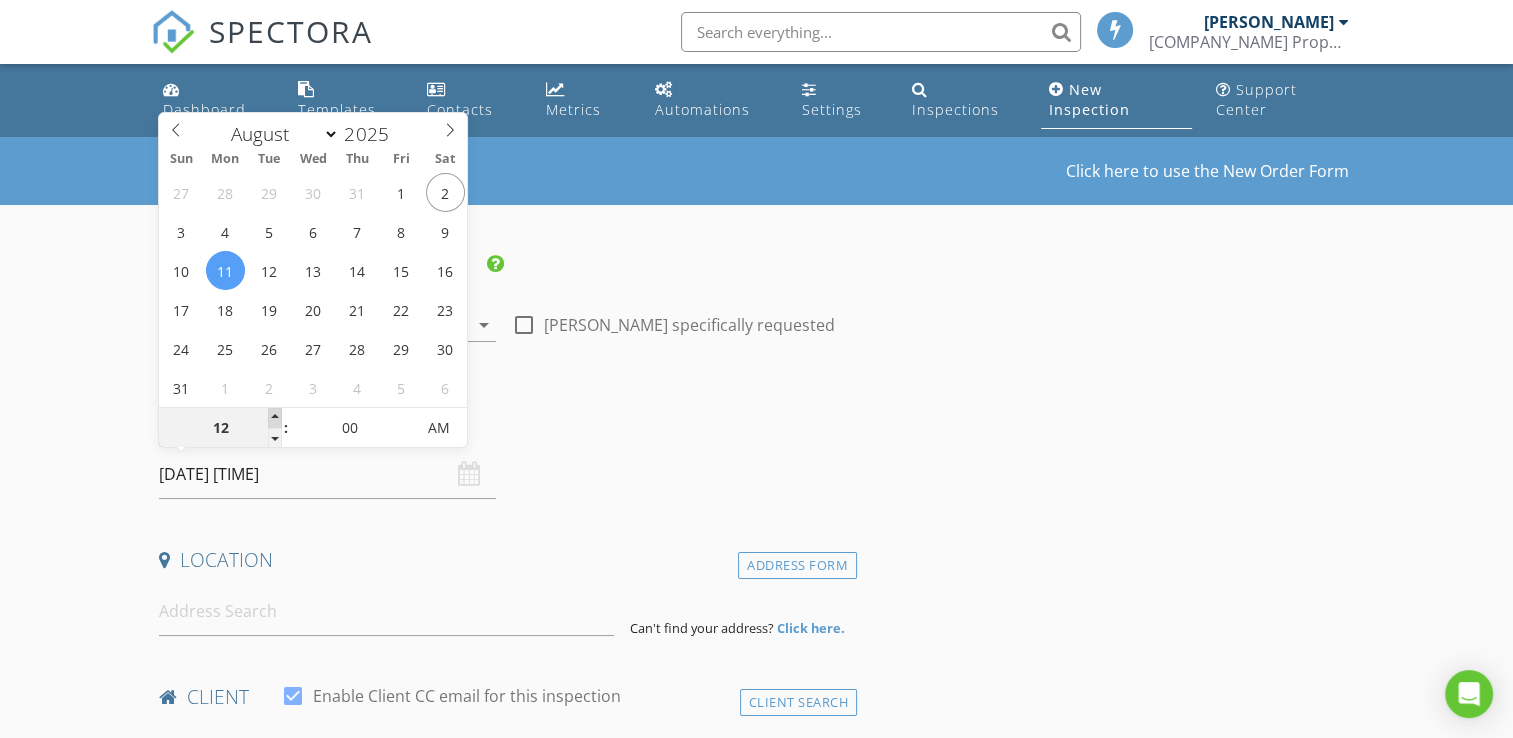 click at bounding box center [275, 418] 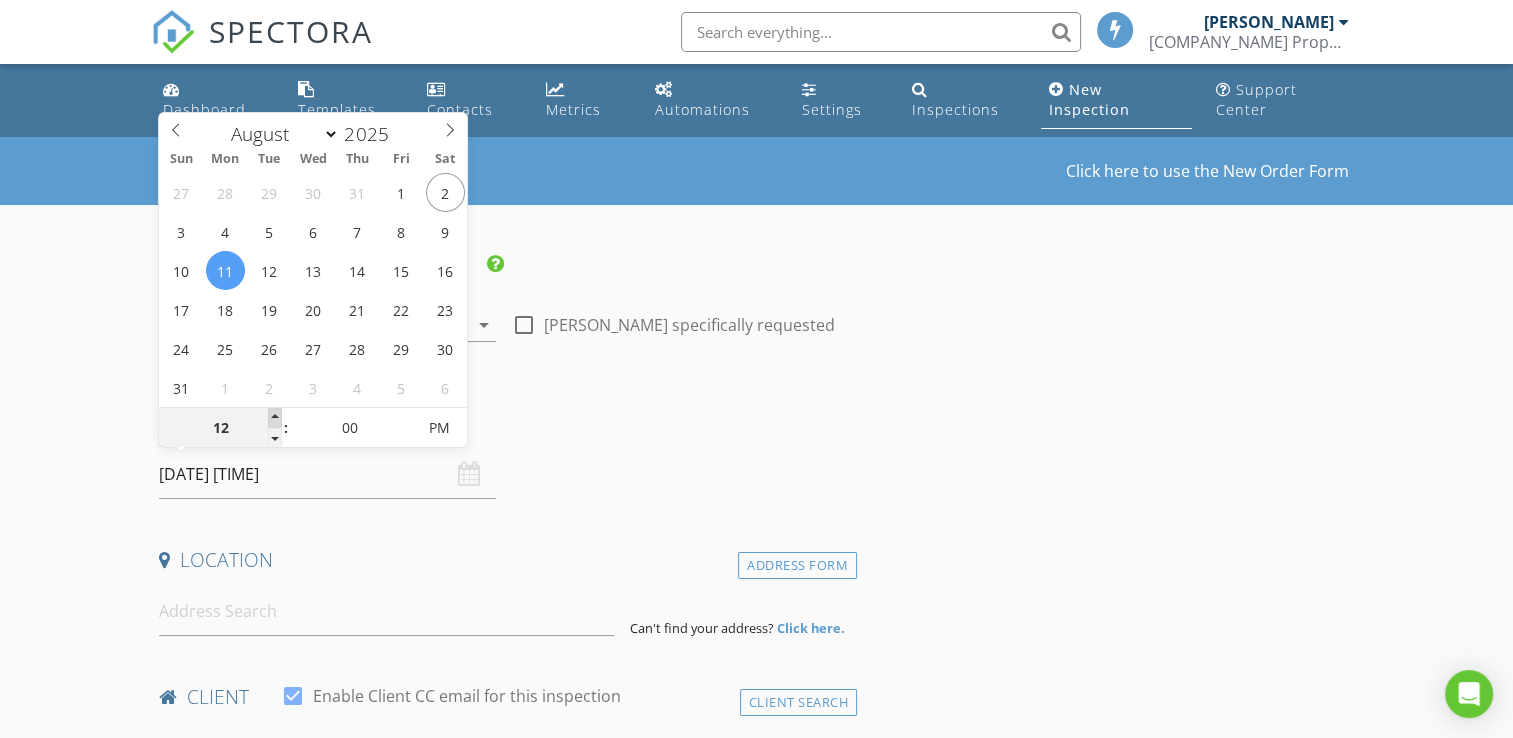 type on "01" 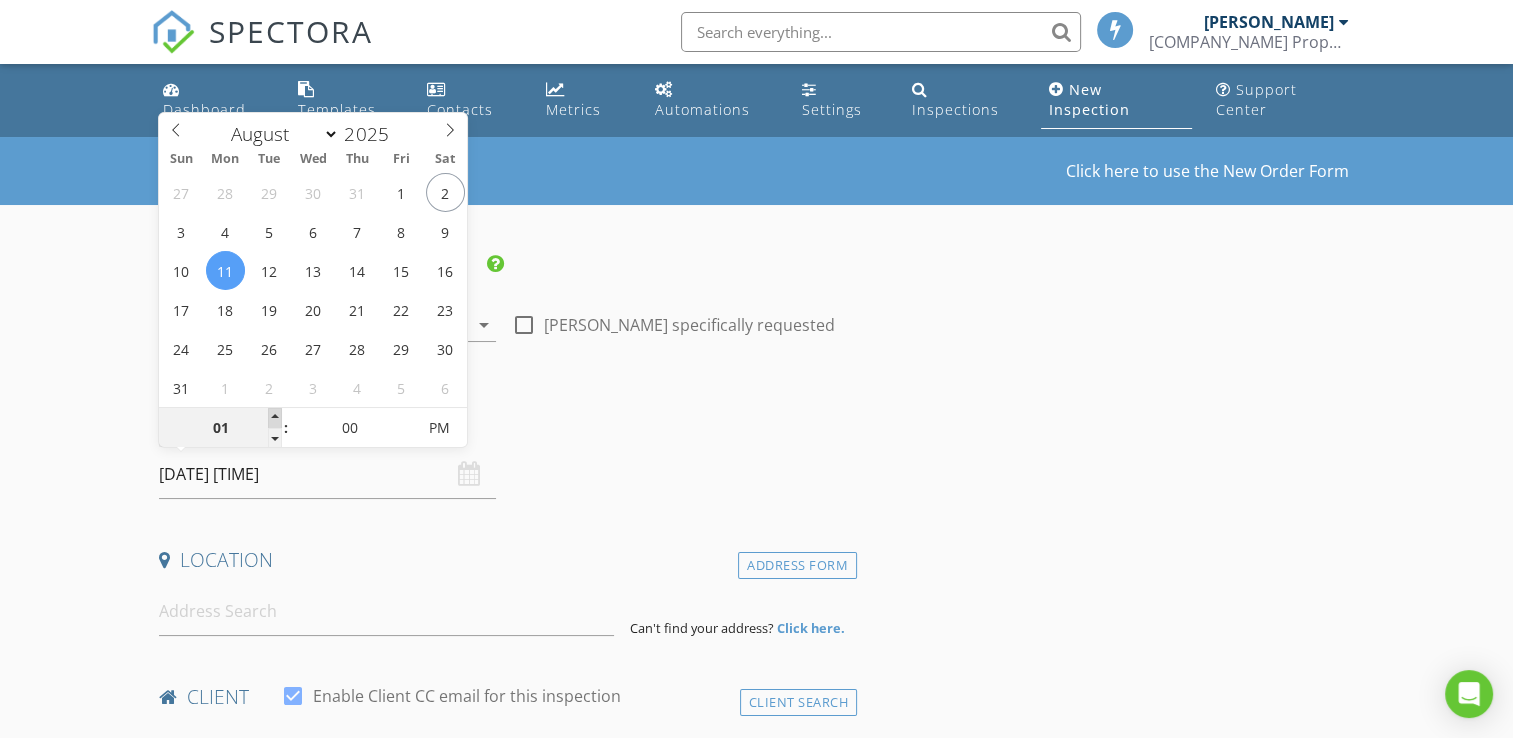 click at bounding box center (275, 418) 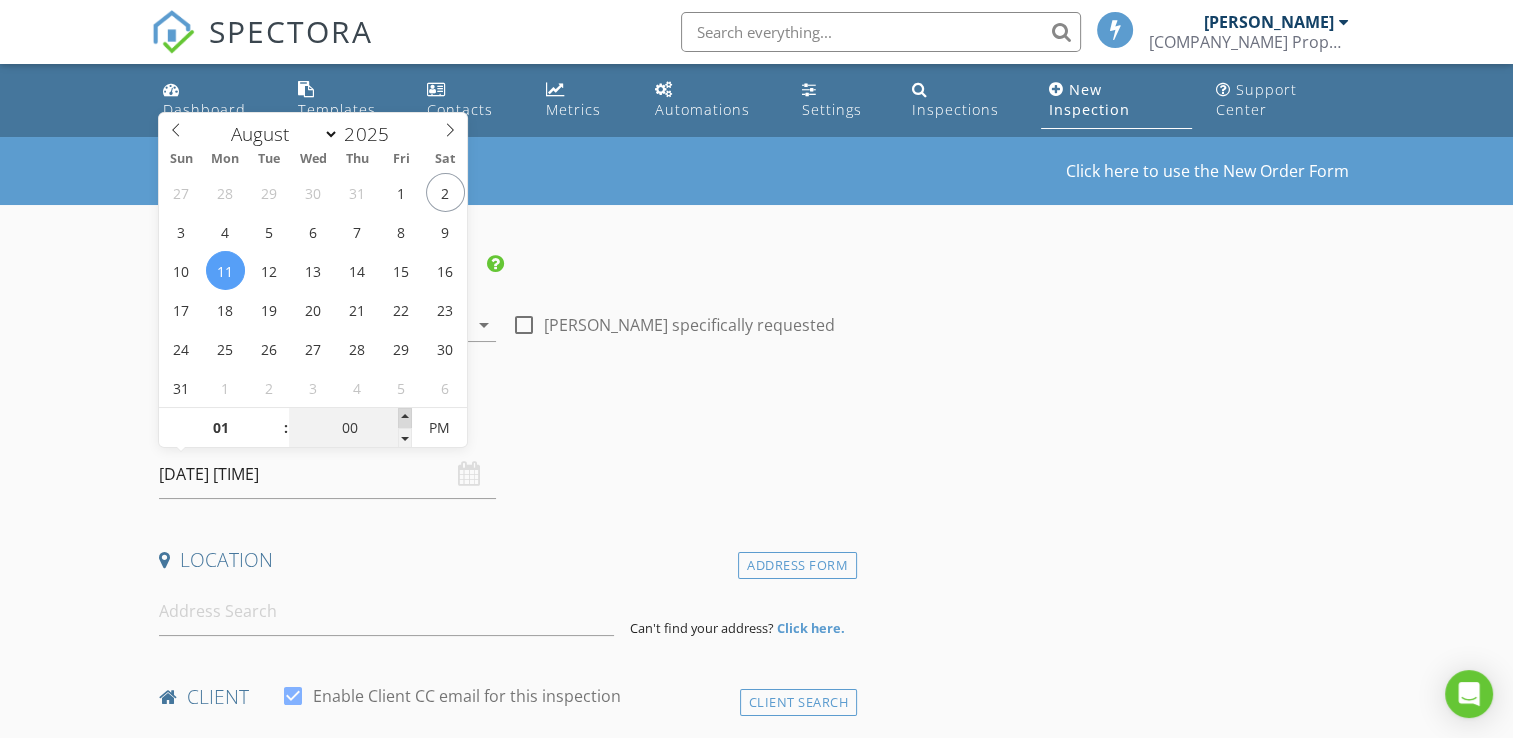 type on "05" 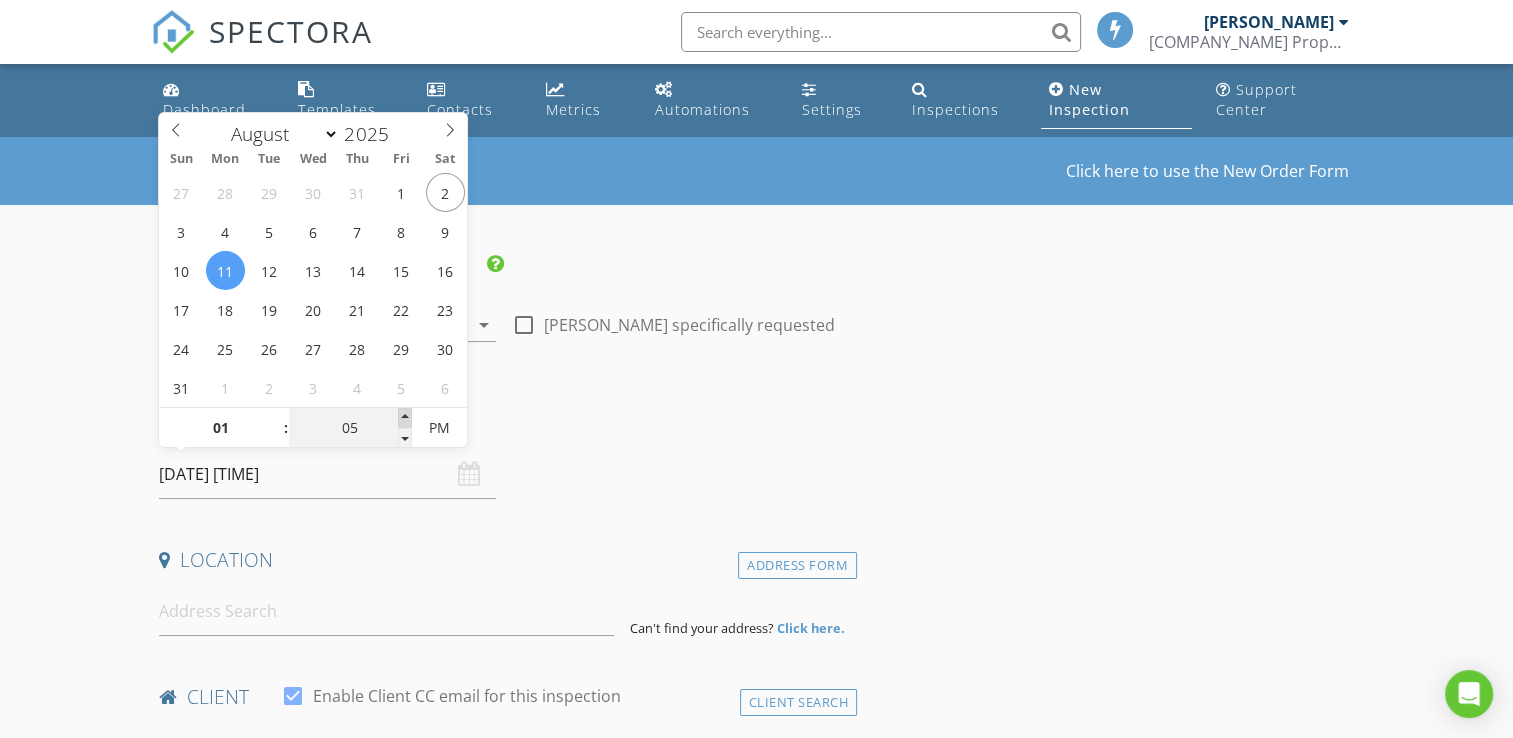 type on "08/11/2025 1:05 PM" 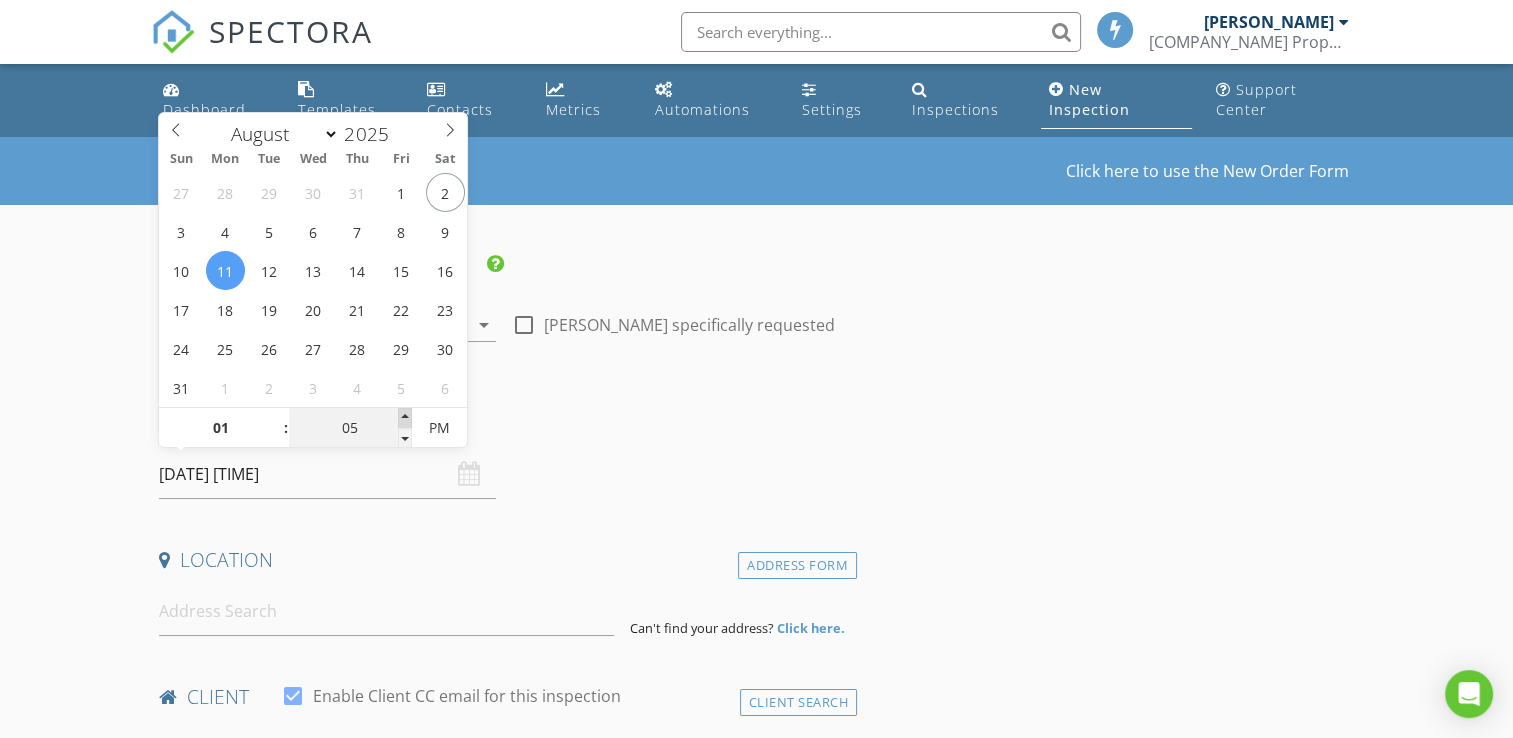 type on "10" 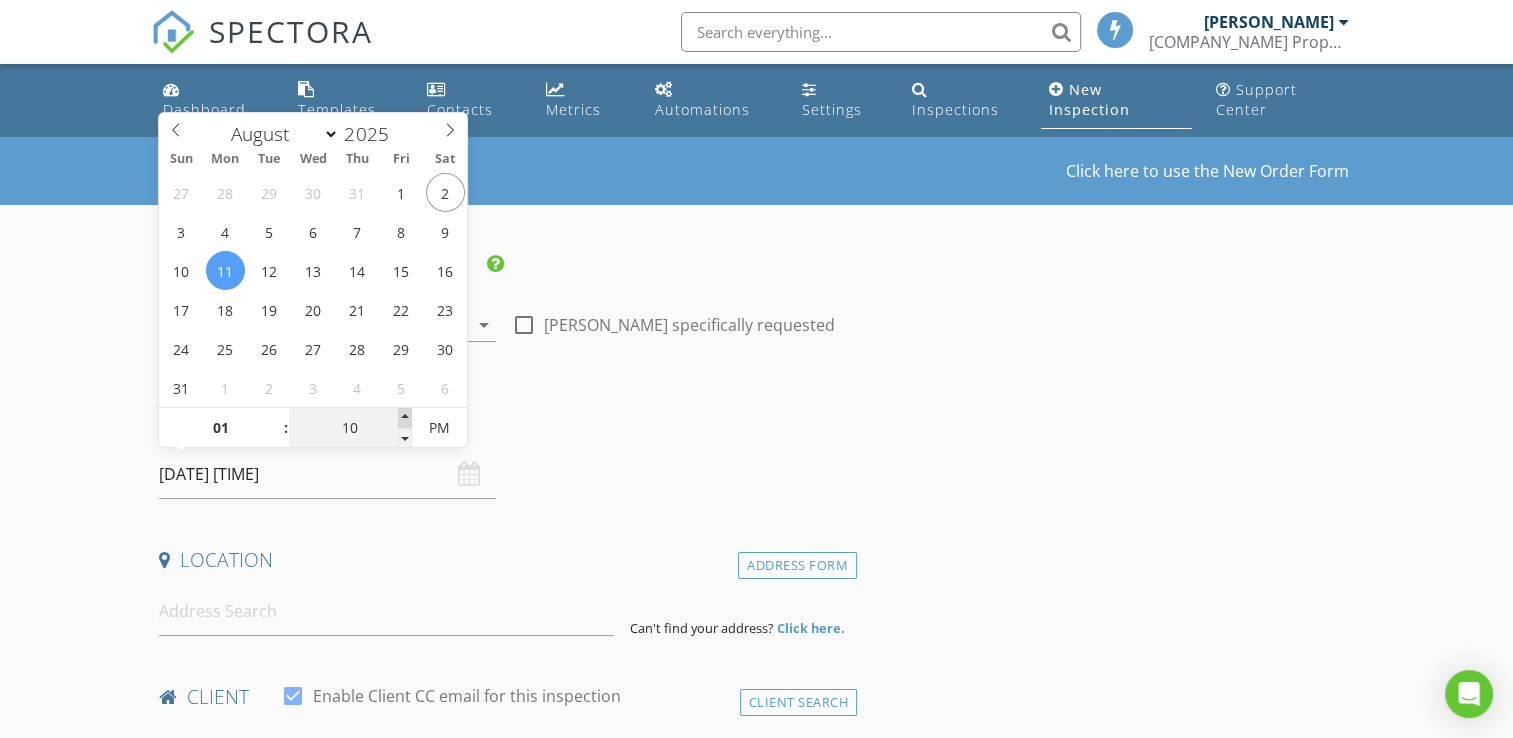 click at bounding box center [405, 418] 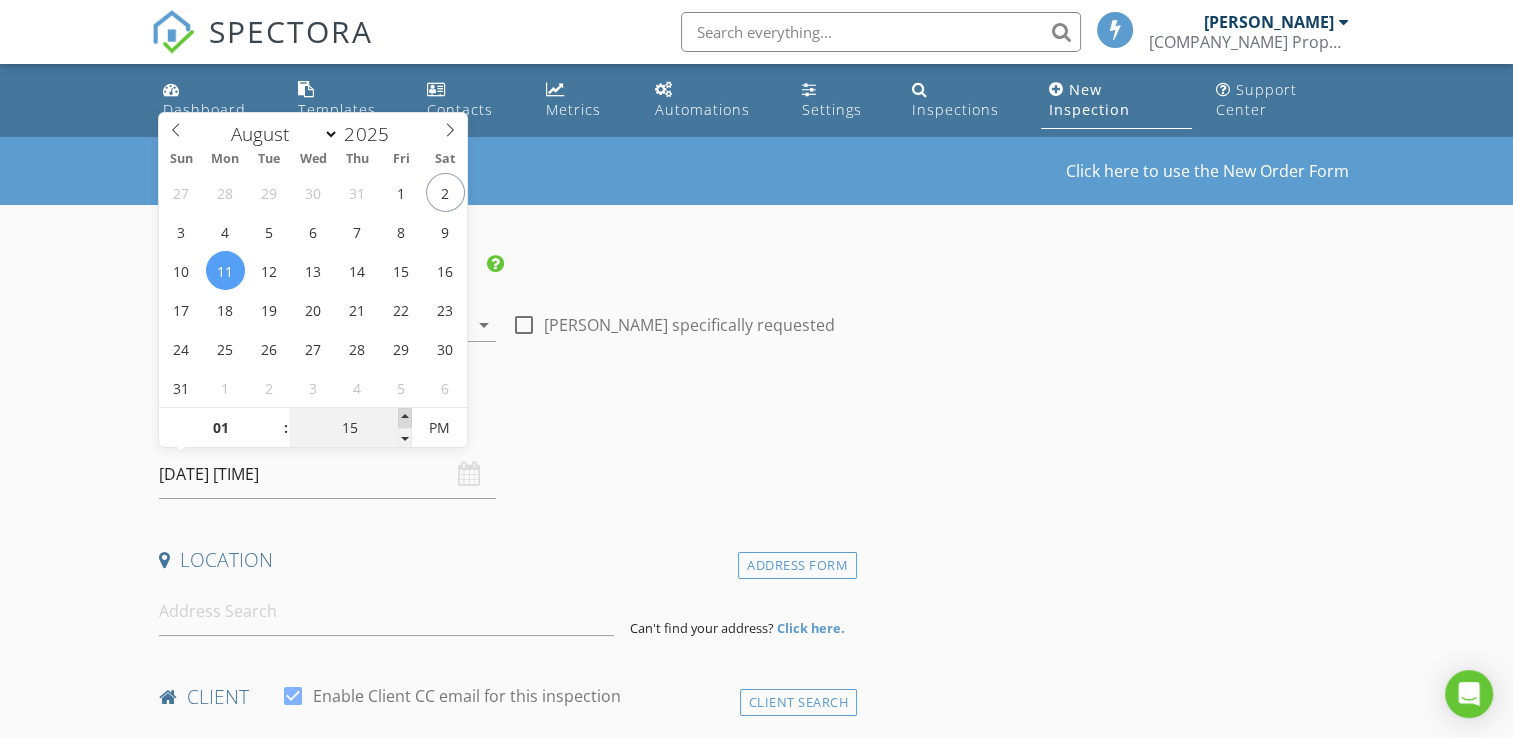 click at bounding box center [405, 418] 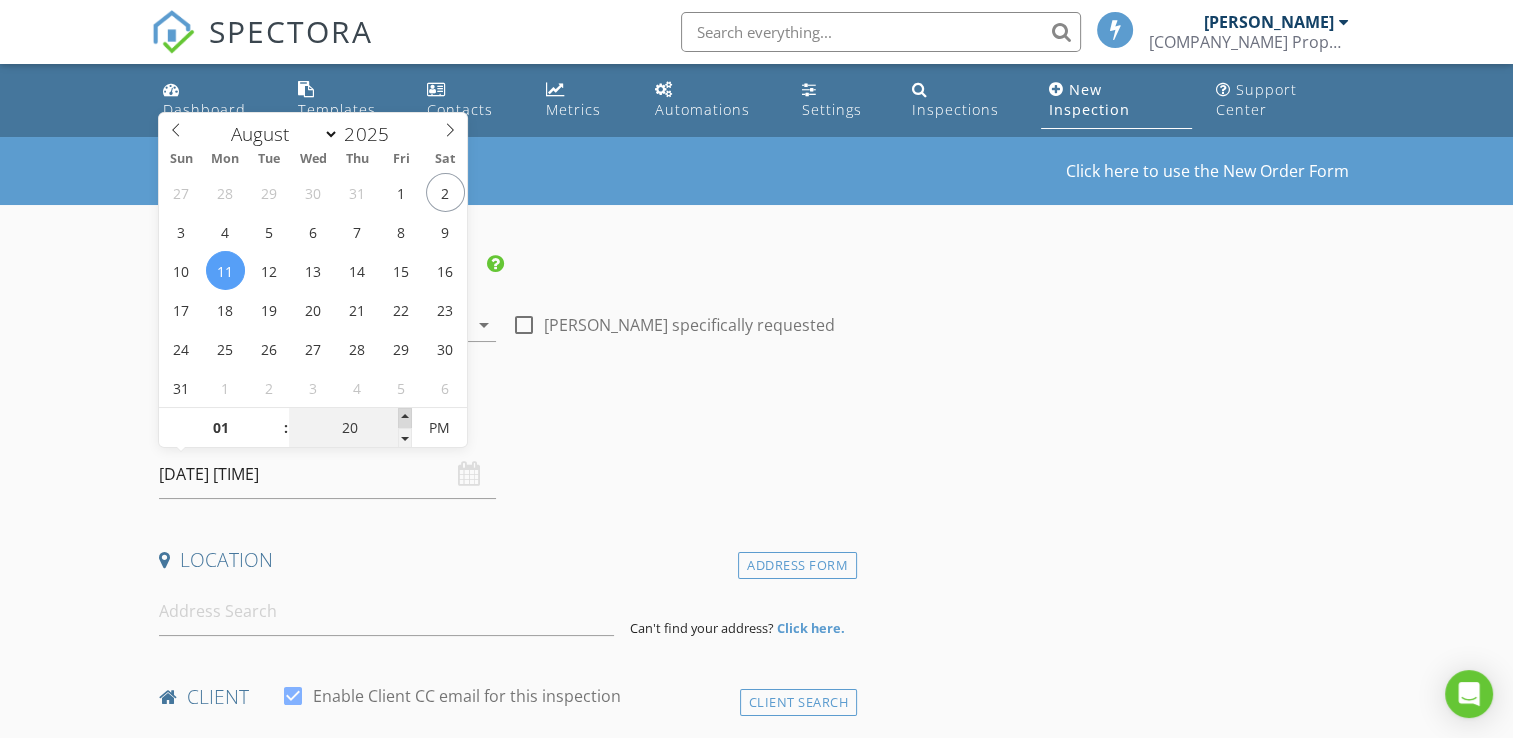 click at bounding box center (405, 418) 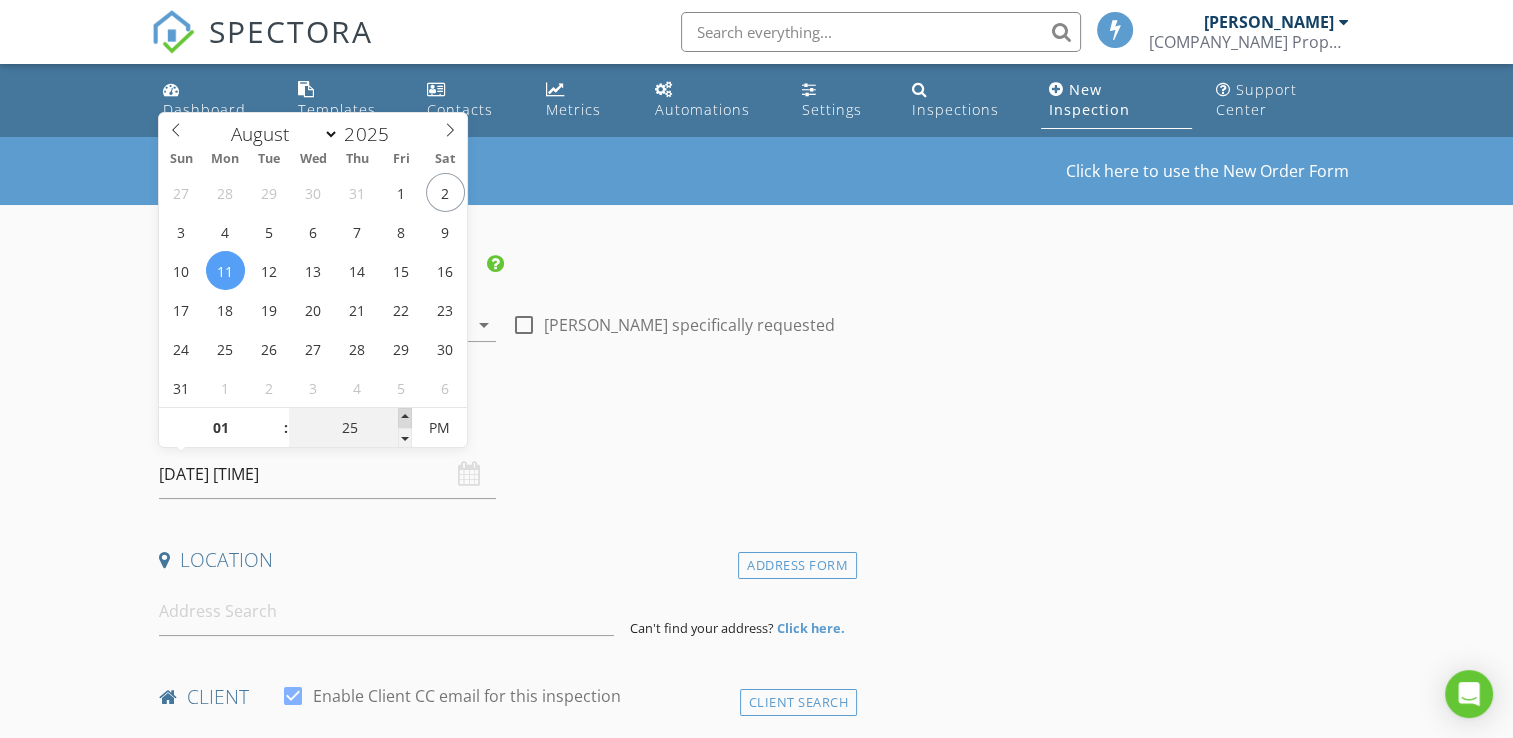 click at bounding box center (405, 418) 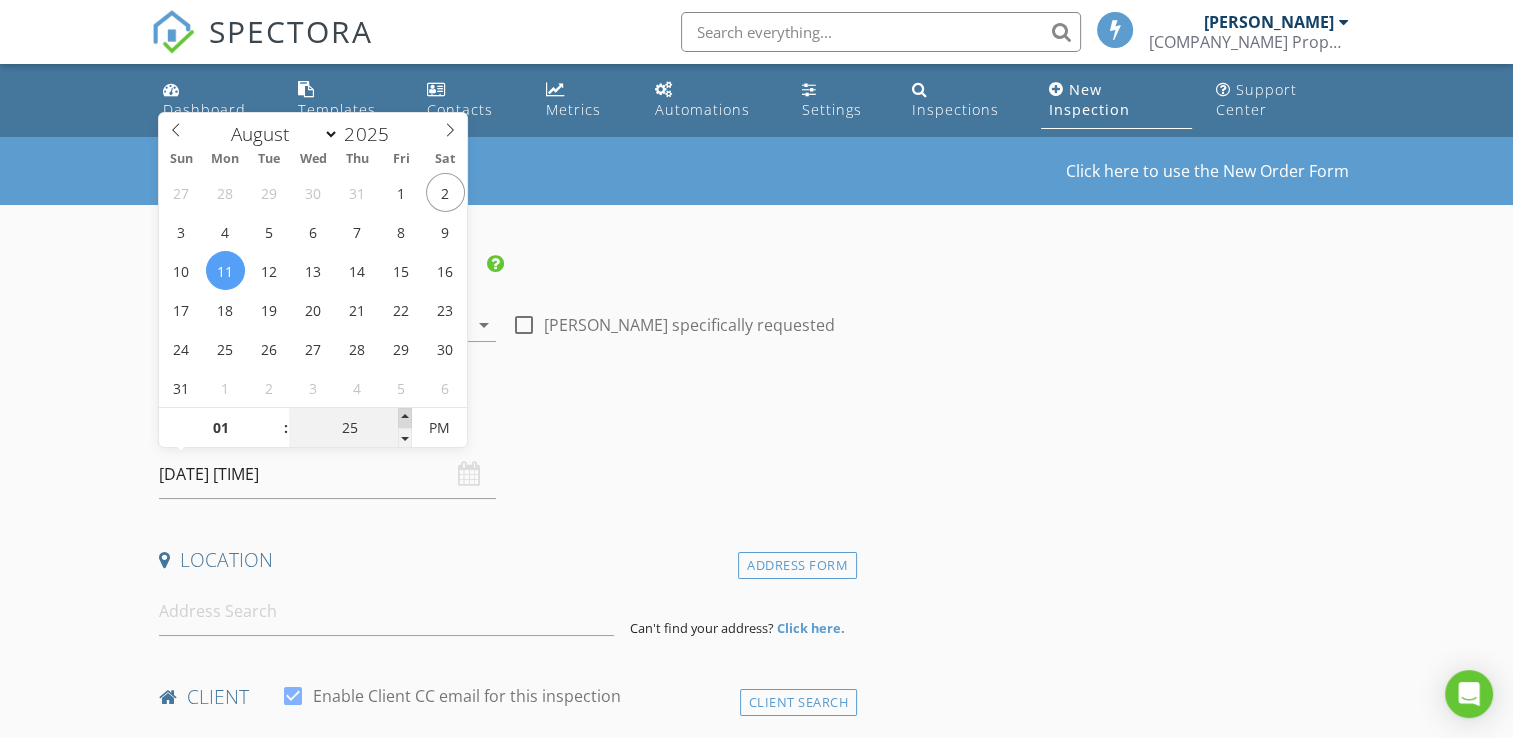 type on "08/11/2025 1:30 PM" 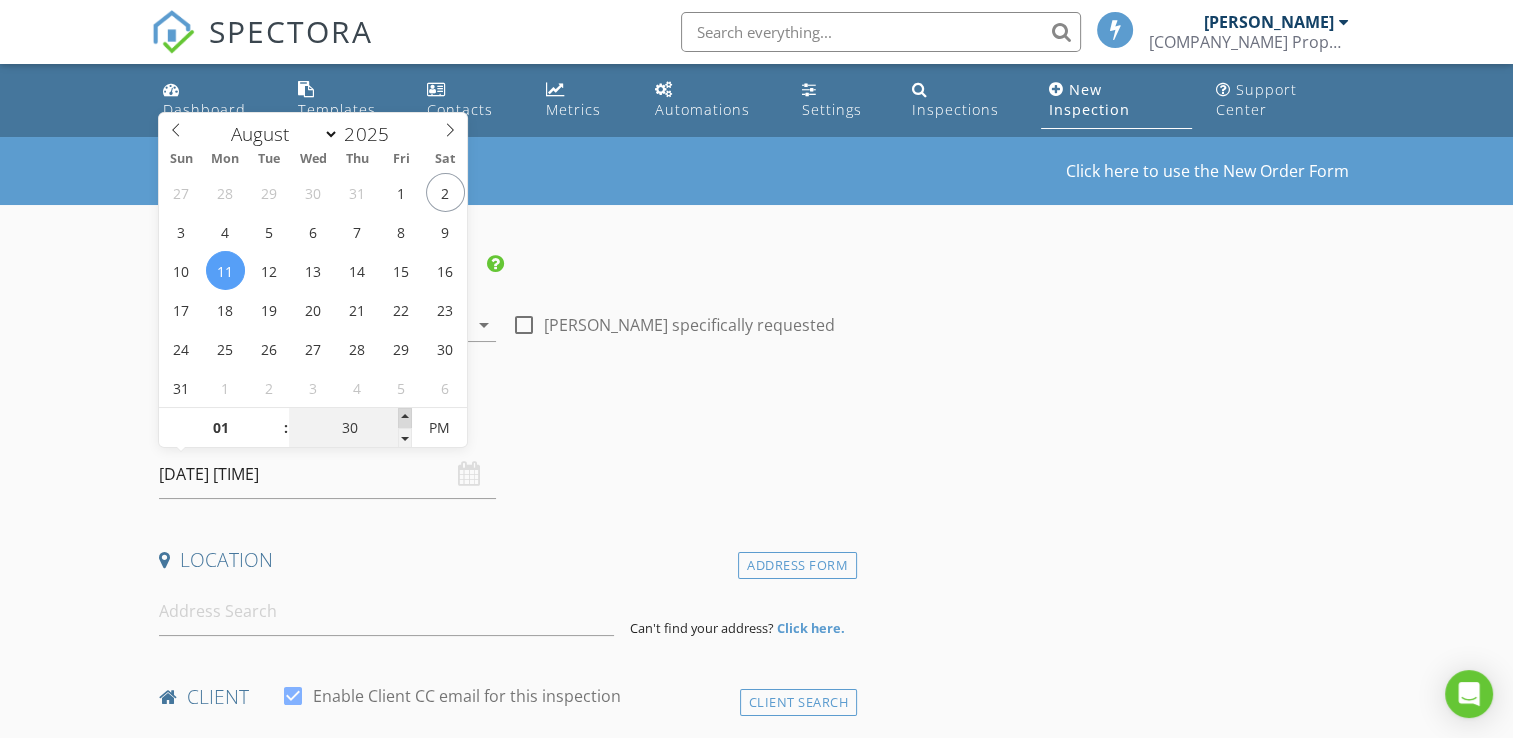 click at bounding box center [405, 418] 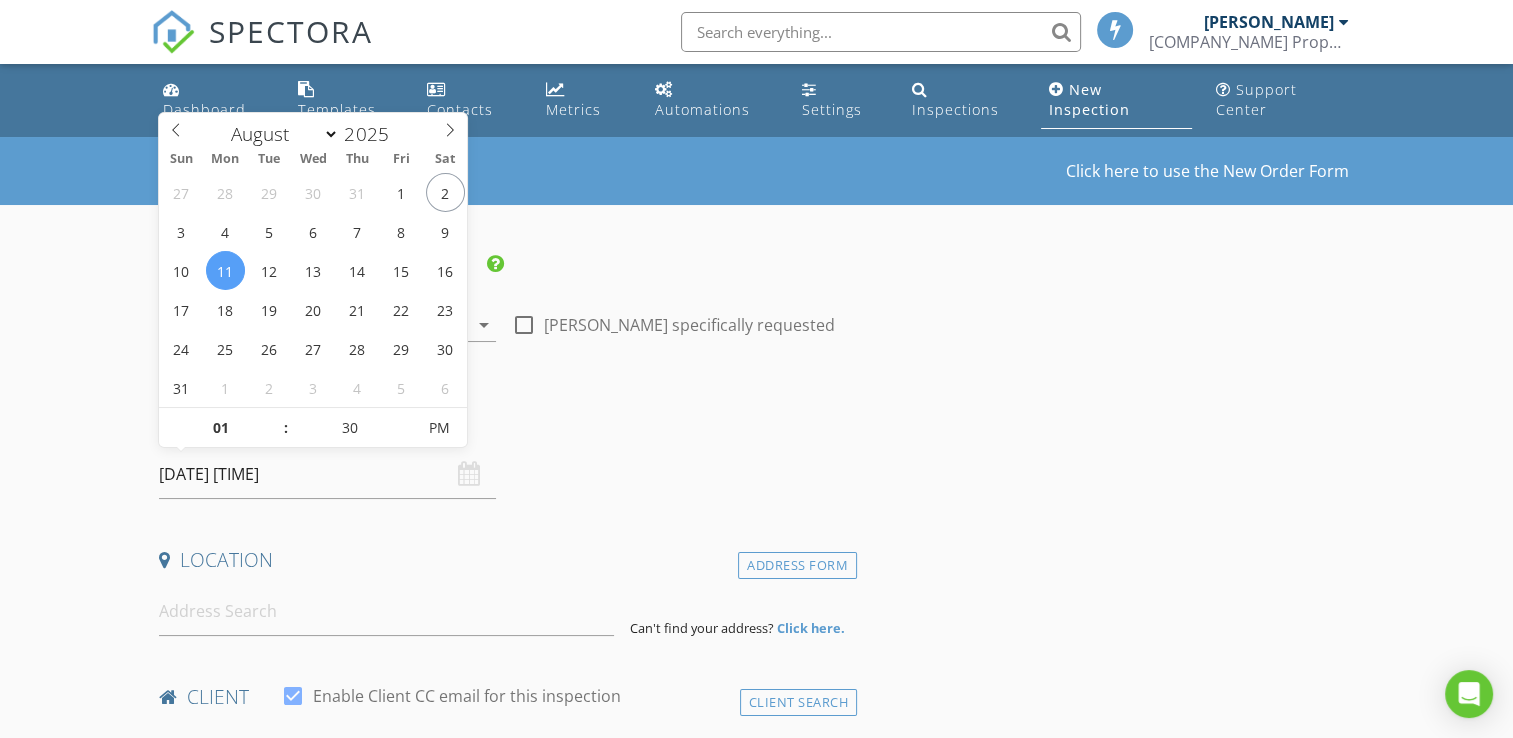 click on "Date/Time" at bounding box center (504, 430) 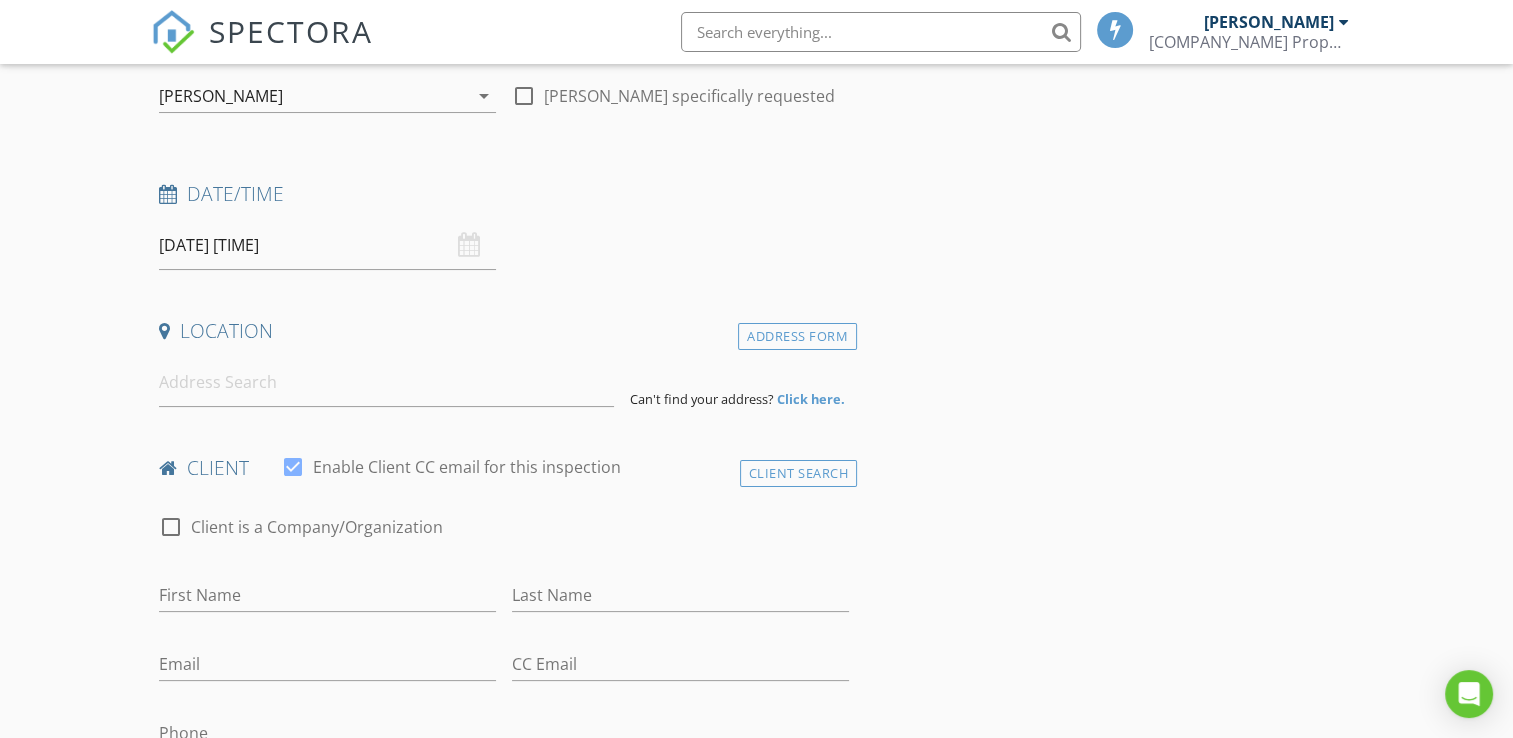 scroll, scrollTop: 300, scrollLeft: 0, axis: vertical 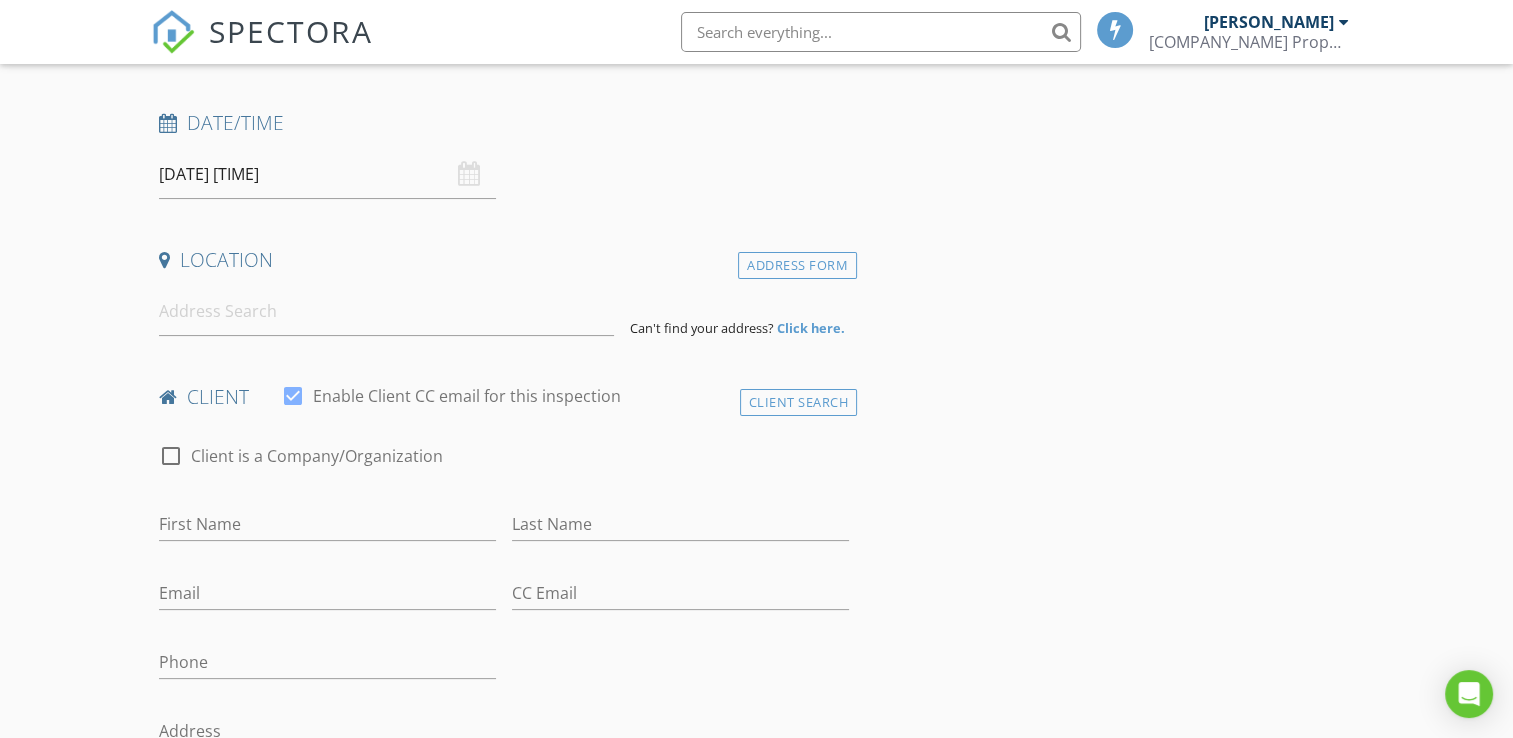 click on "INSPECTOR(S)
check_box   Ken Kelley   PRIMARY   Ken Kelley arrow_drop_down   check_box_outline_blank Ken Kelley specifically requested
Date/Time
08/11/2025 1:30 PM
Location
Address Form       Can't find your address?   Click here.
client
check_box Enable Client CC email for this inspection   Client Search     check_box_outline_blank Client is a Company/Organization     First Name   Last Name   Email   CC Email   Phone   Address   City   State   Zip       Notes   Private Notes
ADD ADDITIONAL client
SERVICES
arrow_drop_down     Select Discount Code arrow_drop_down    Charges       TOTAL   $0.00    Duration    No services with durations selected      Templates    No templates selected    Agreements    No agreements selected
Manual Edit
TOTAL:   $0.00" at bounding box center (504, 1433) 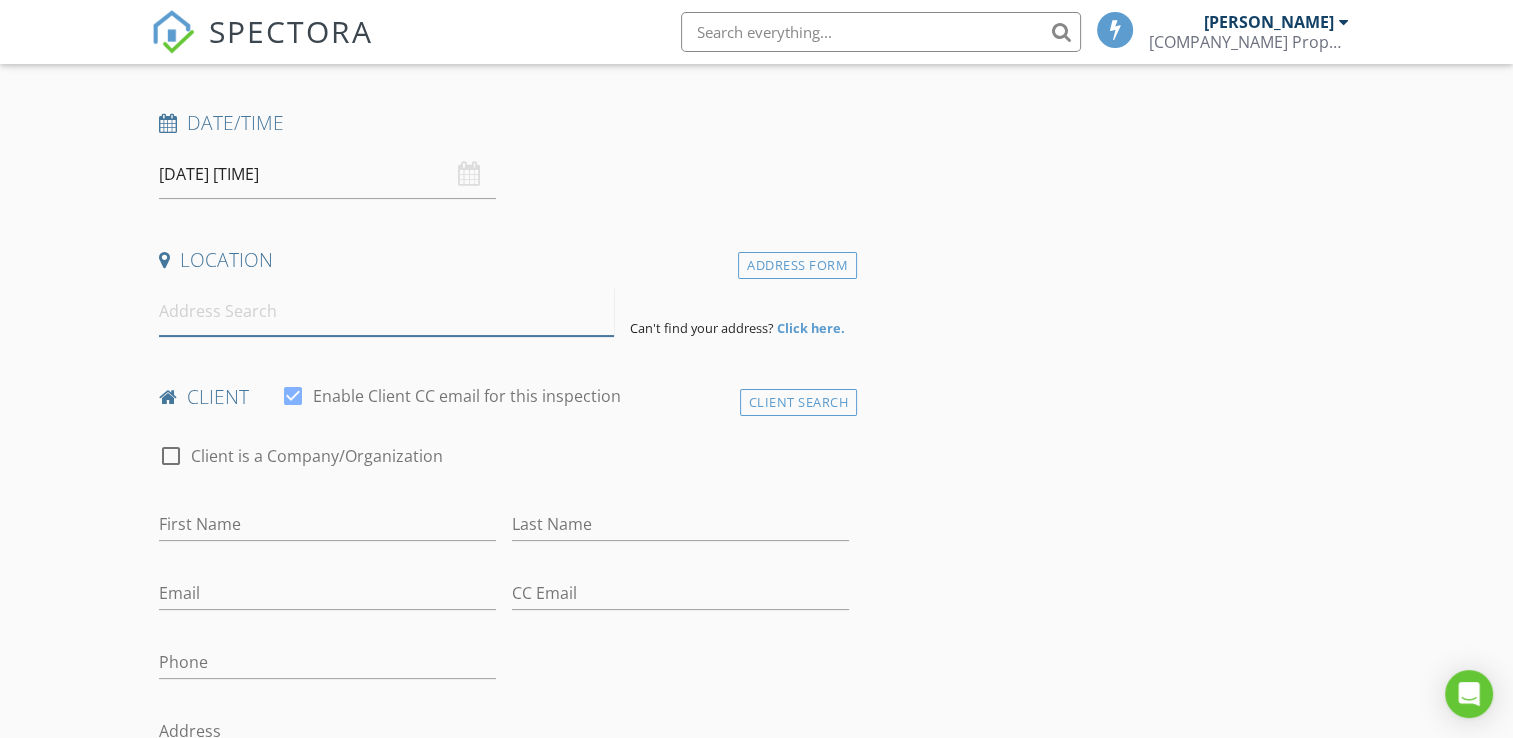 click at bounding box center (386, 311) 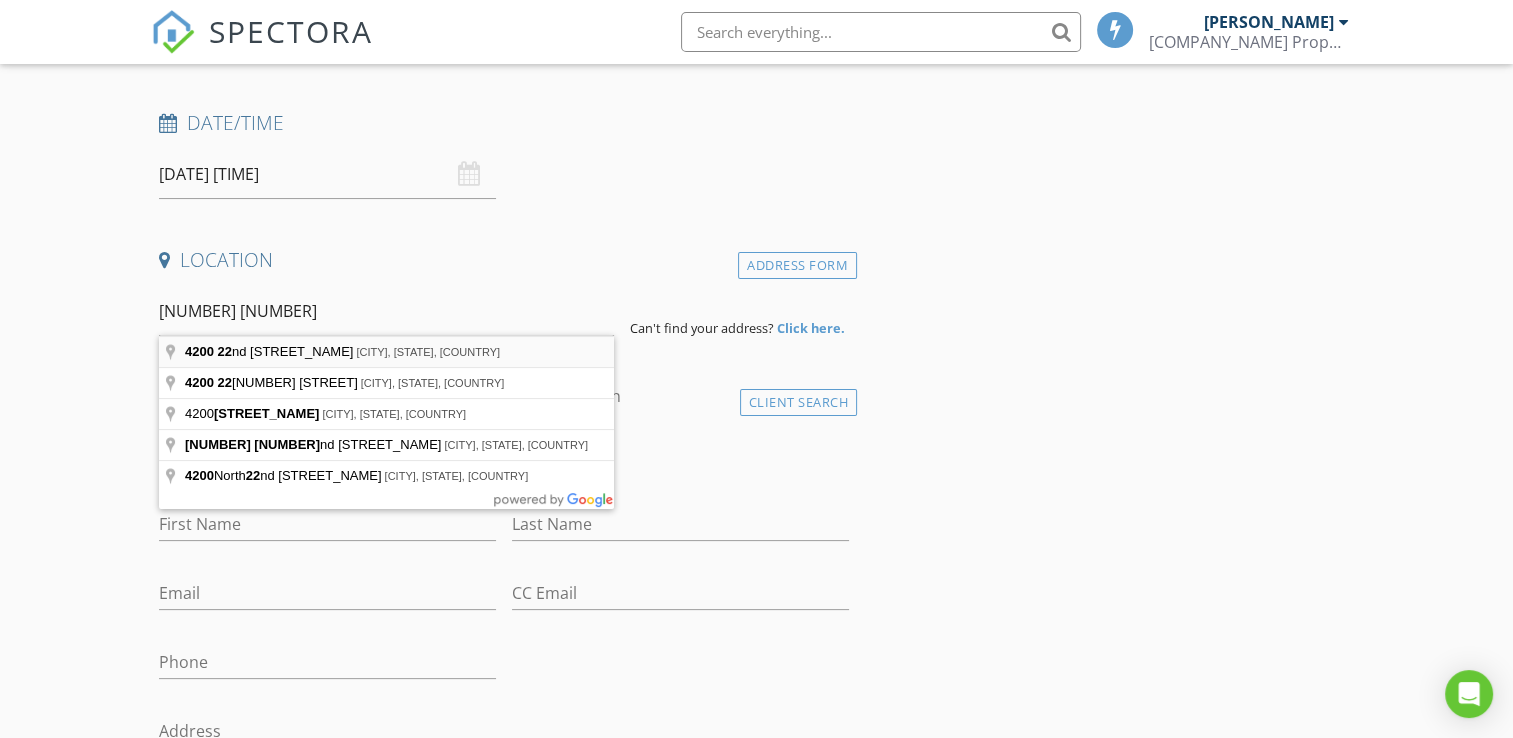 type on "4200 22nd Avenue, Sacramento, CA, USA" 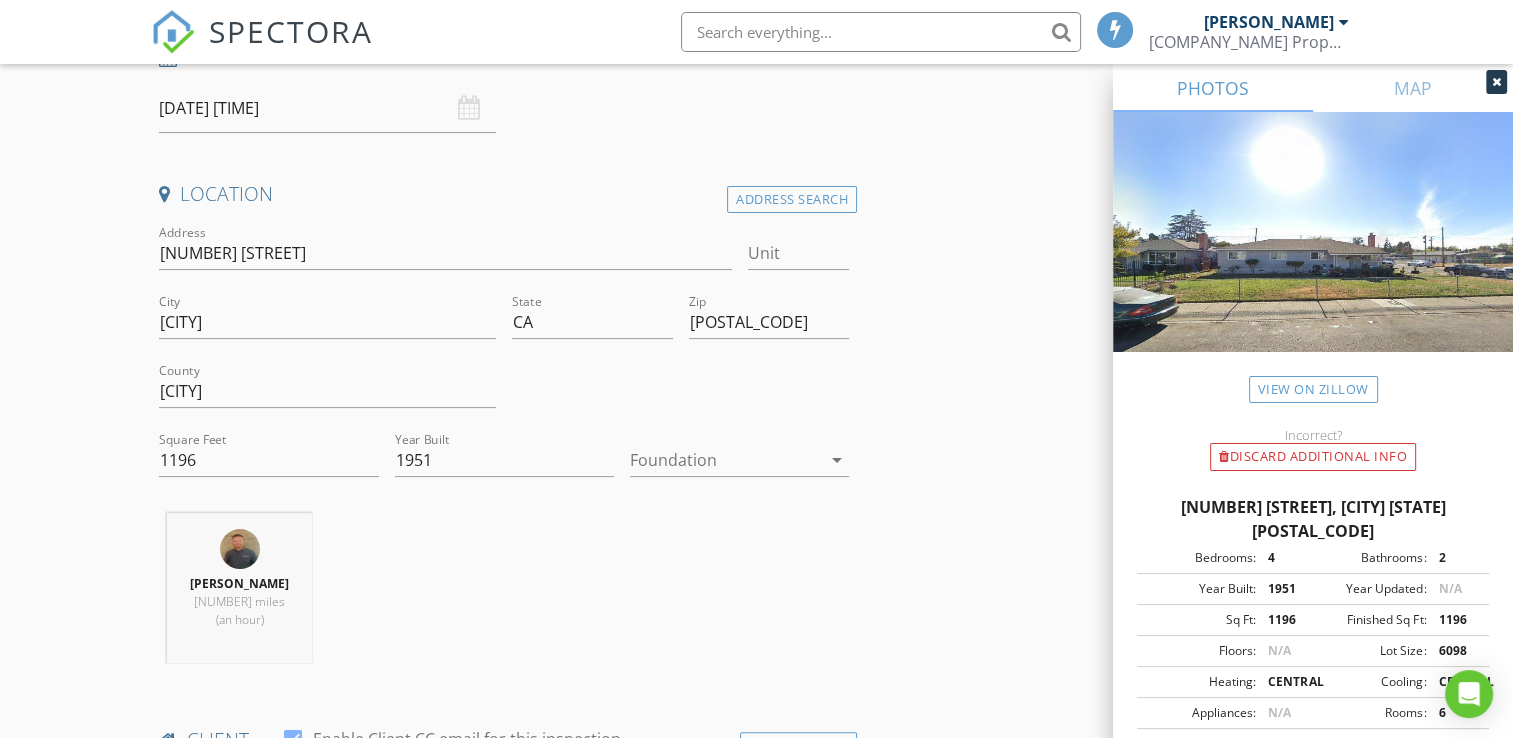 scroll, scrollTop: 400, scrollLeft: 0, axis: vertical 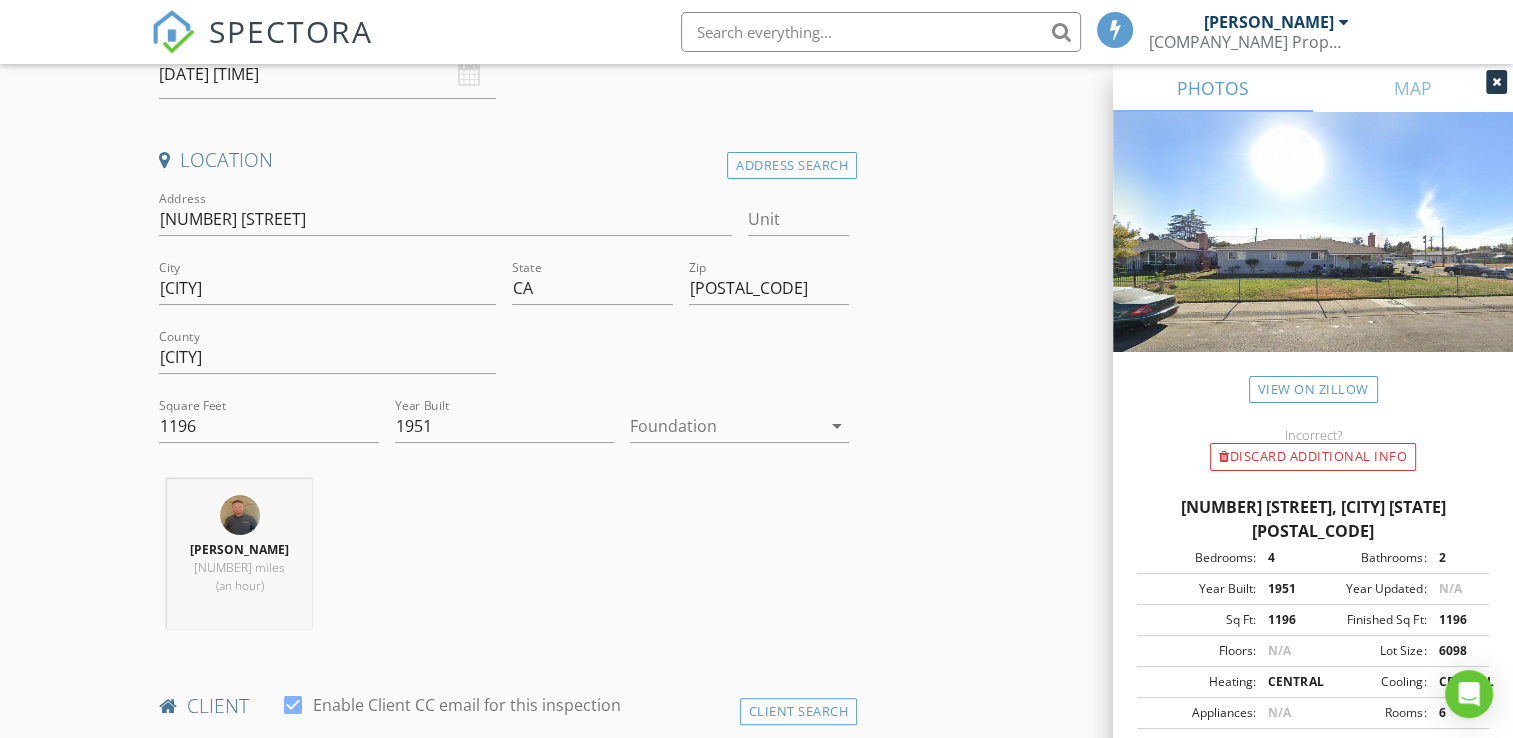 click at bounding box center (725, 426) 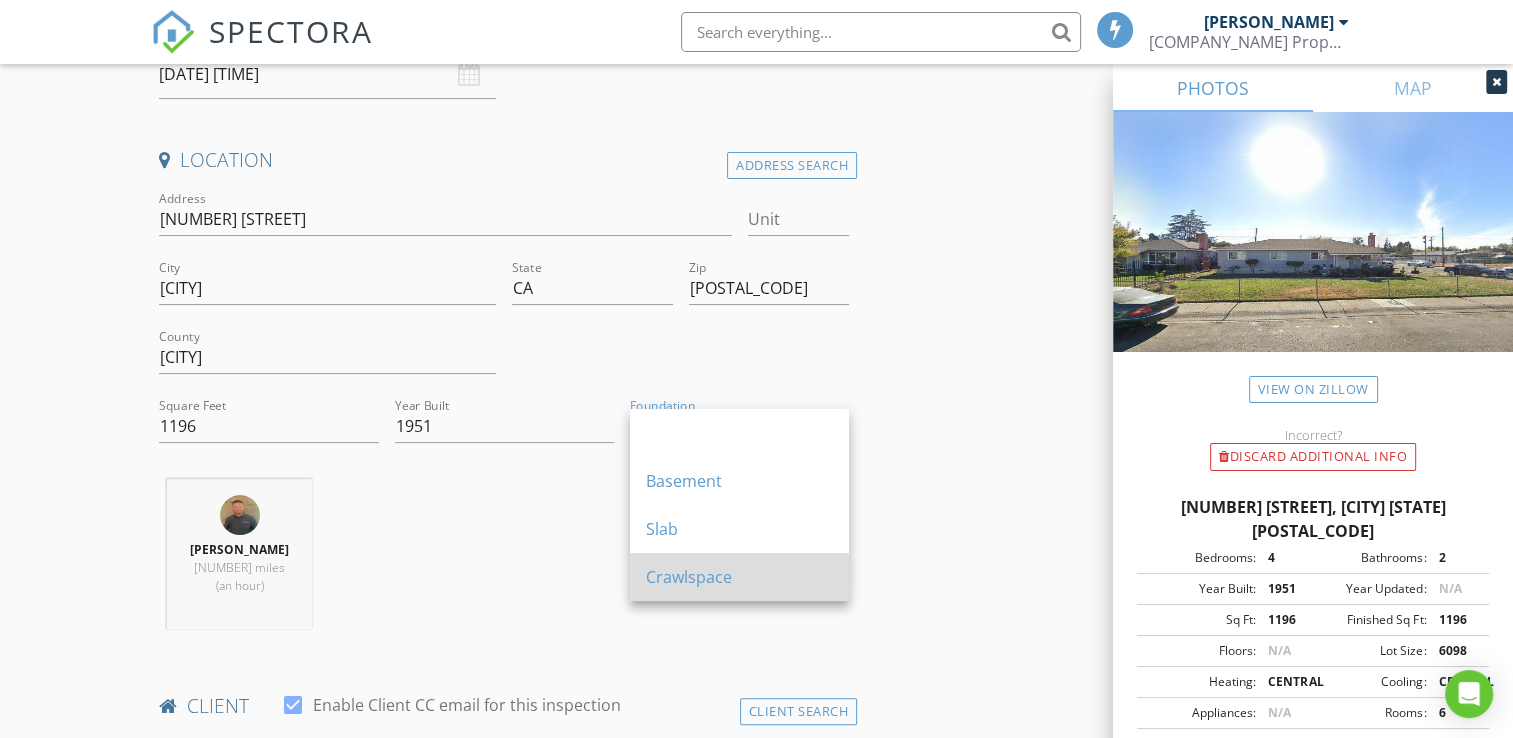 click on "Crawlspace" at bounding box center (739, 577) 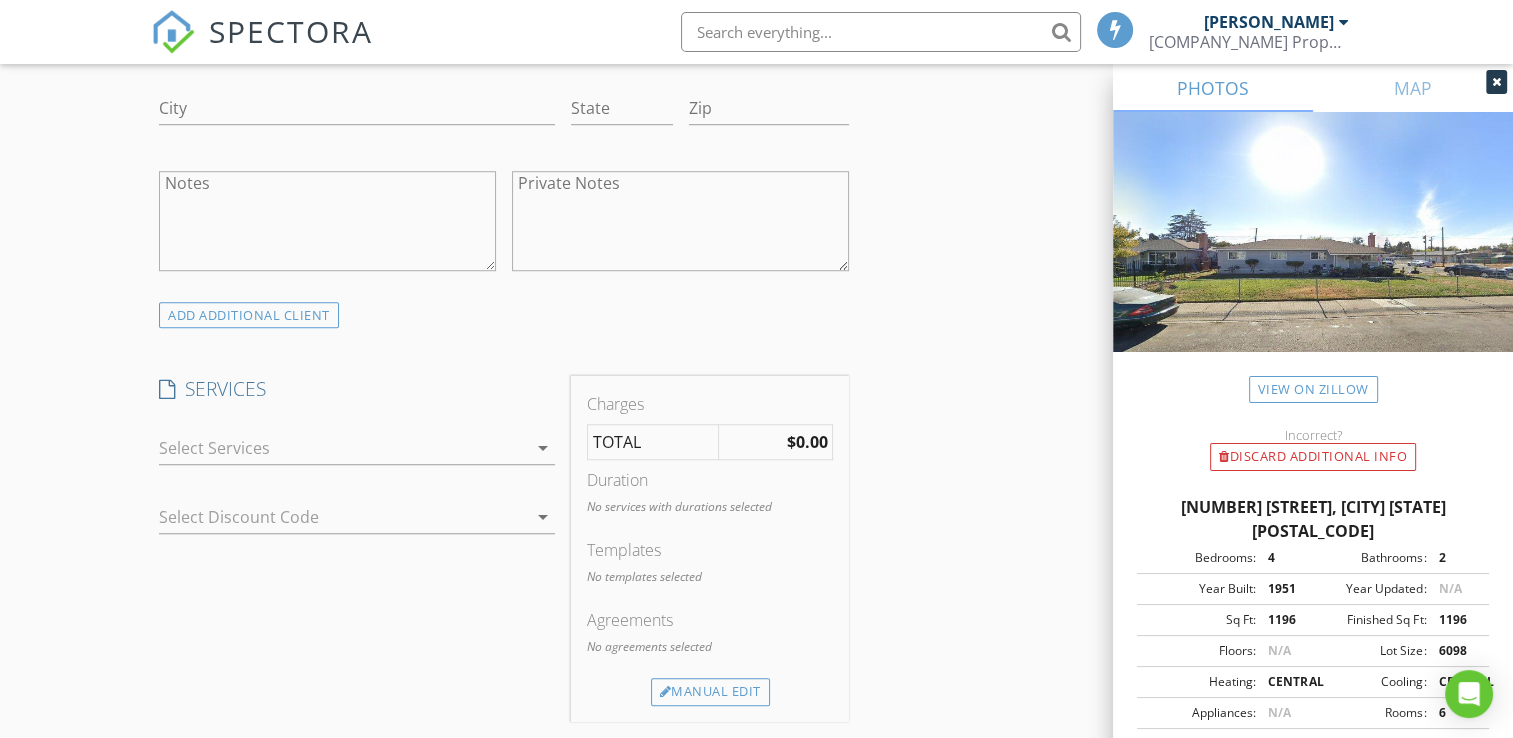 scroll, scrollTop: 1500, scrollLeft: 0, axis: vertical 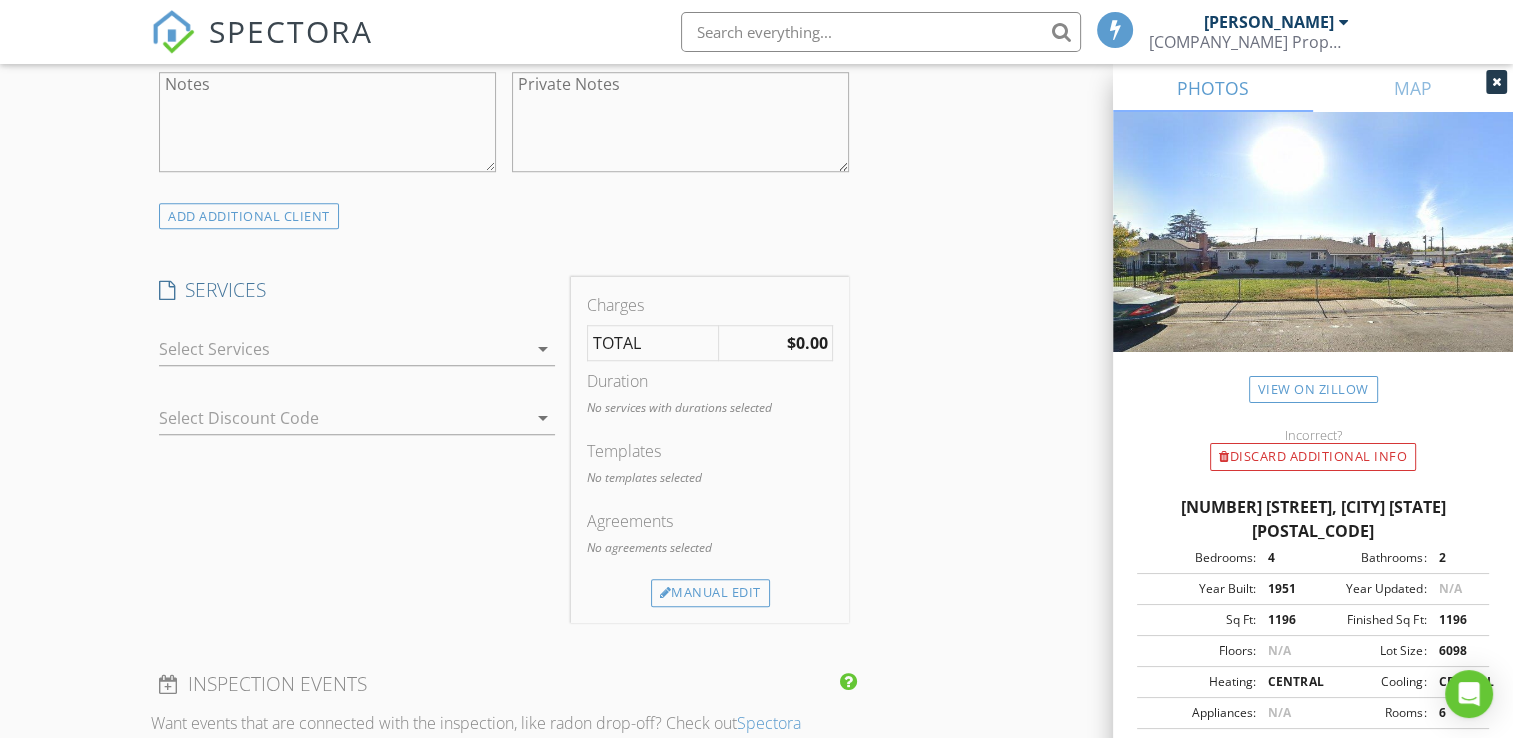 click at bounding box center (343, 349) 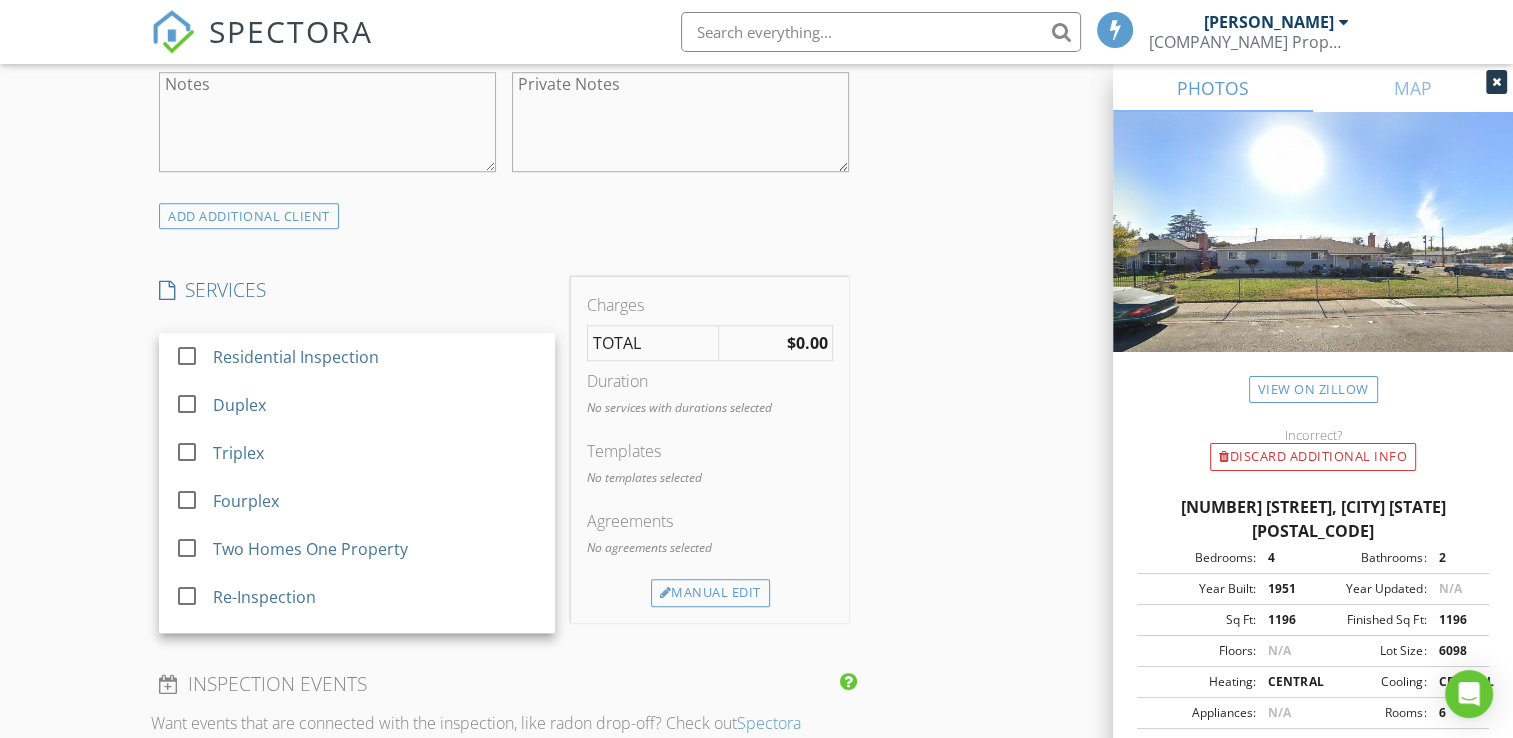 click on "Residential Inspection" at bounding box center [377, 357] 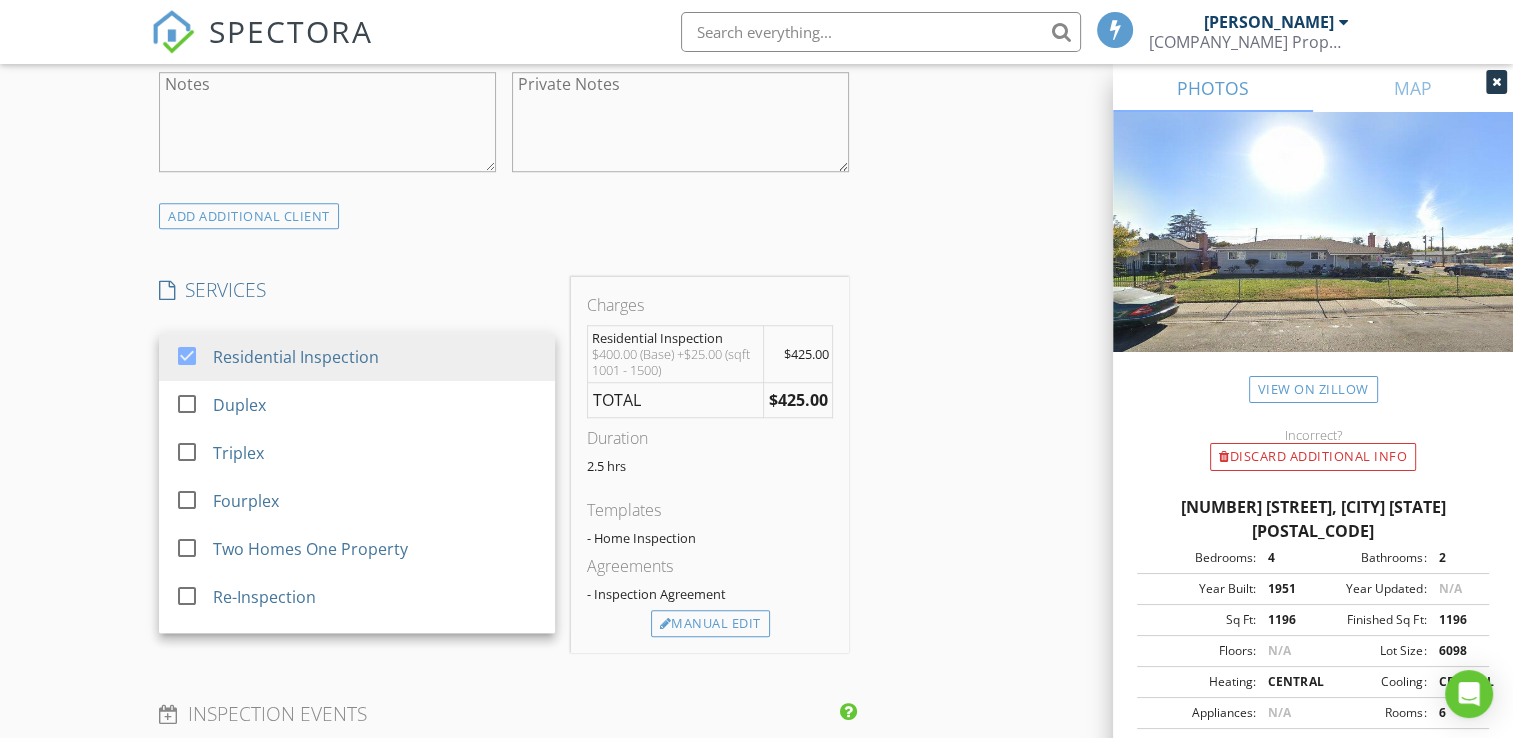 click on "INSPECTOR(S)
check_box   Ken Kelley   PRIMARY   Ken Kelley arrow_drop_down   check_box_outline_blank Ken Kelley specifically requested
Date/Time
08/11/2025 1:30 PM
Location
Address Search       Address 4200 22nd Ave   Unit   City Sacramento   State CA   Zip 95820   County Sacramento     Square Feet 1196   Year Built 1951   Foundation Crawlspace arrow_drop_down     Ken Kelley     53.9 miles     (an hour)
client
check_box Enable Client CC email for this inspection   Client Search     check_box_outline_blank Client is a Company/Organization     First Name   Last Name   Email   CC Email   Phone   Address   City   State   Zip       Notes   Private Notes
ADD ADDITIONAL client
SERVICES
check_box   Residential Inspection   check_box_outline_blank   Duplex   check_box_outline_blank" at bounding box center (504, 452) 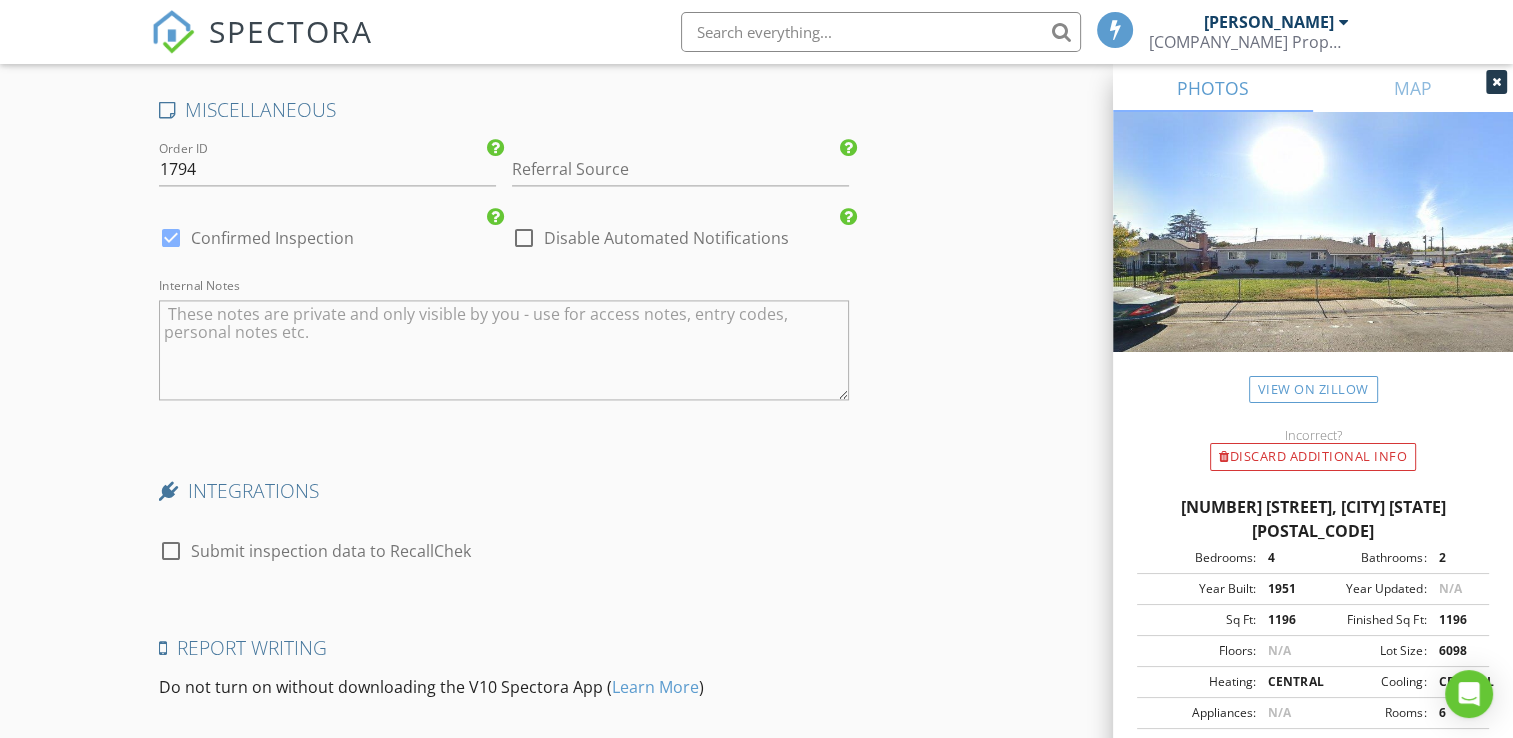 scroll, scrollTop: 3072, scrollLeft: 0, axis: vertical 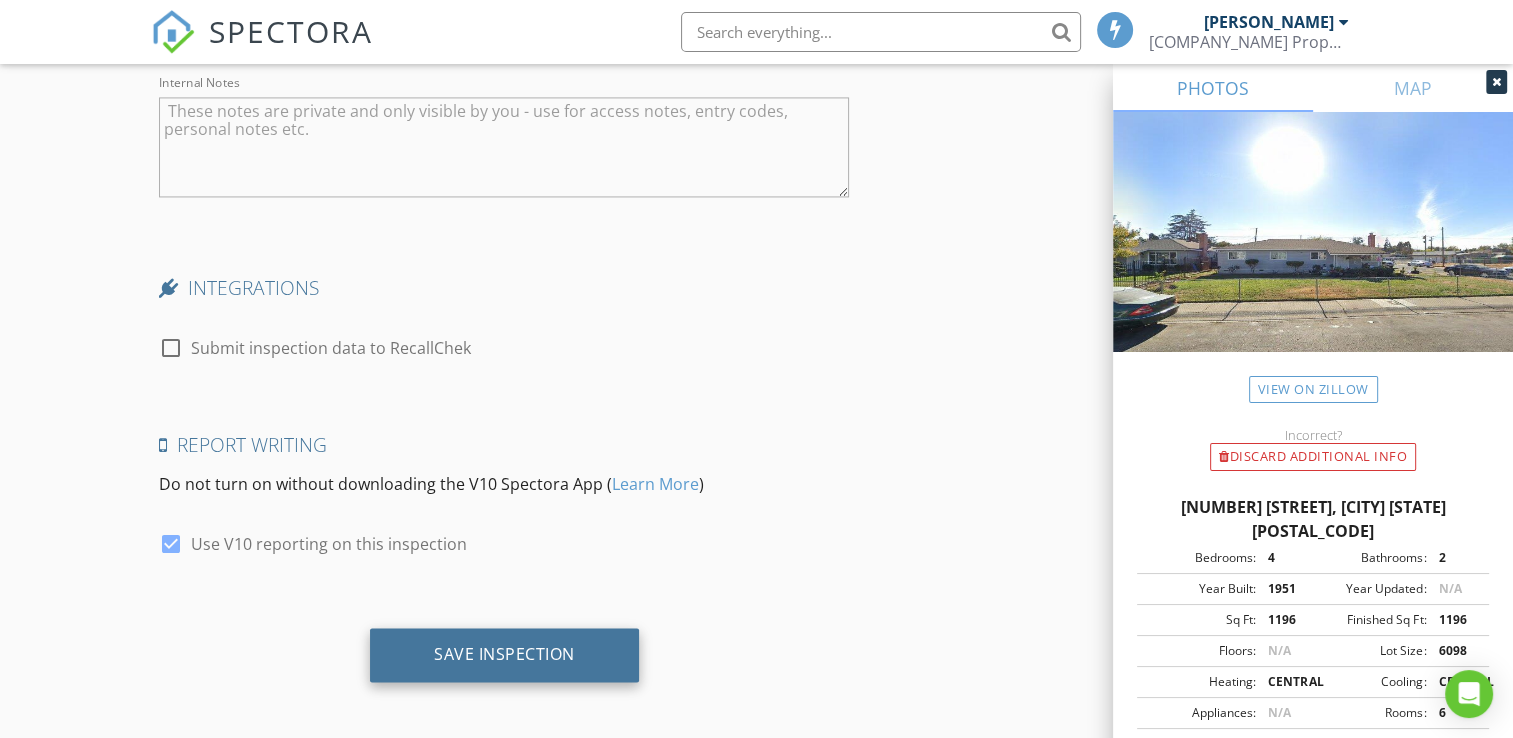 click on "Save Inspection" at bounding box center (504, 654) 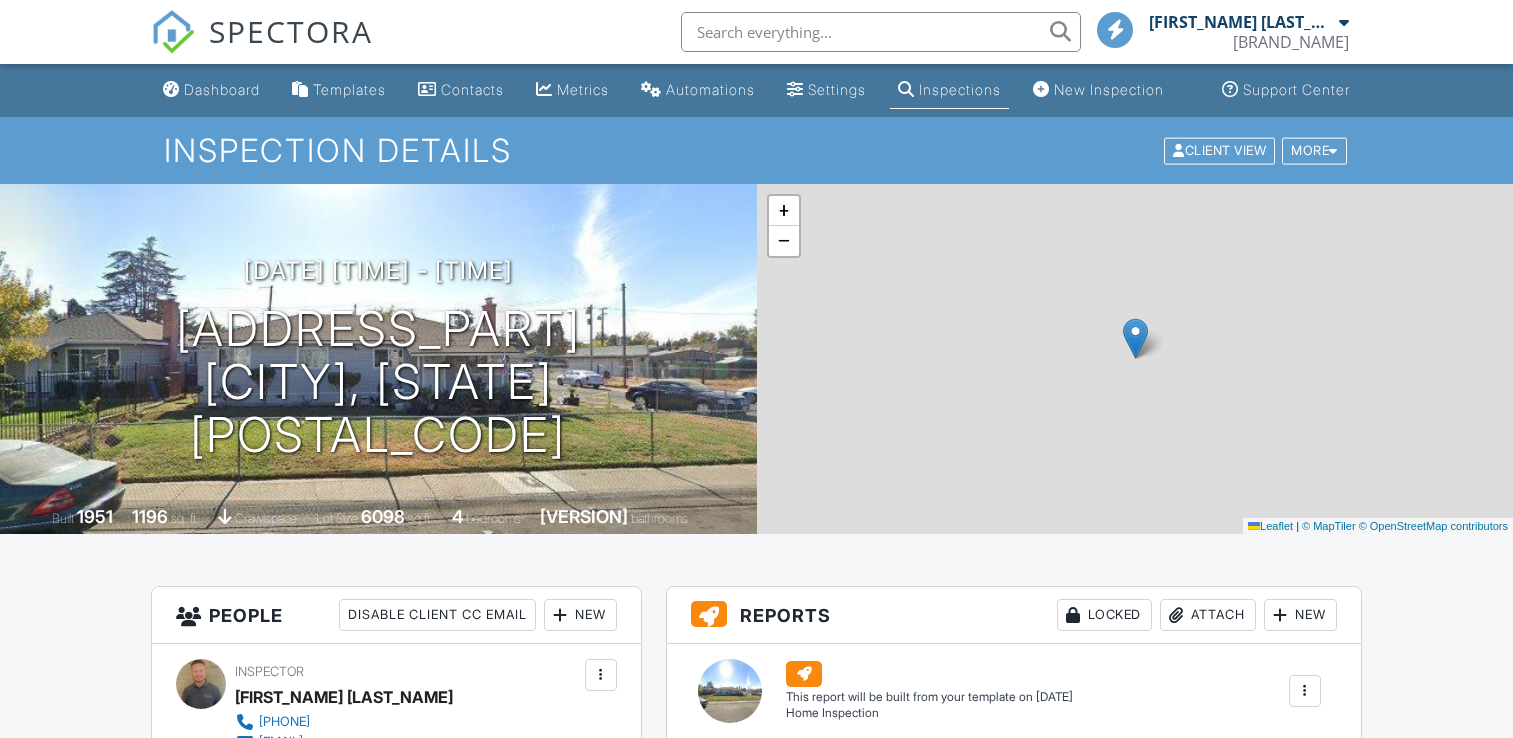 scroll, scrollTop: 0, scrollLeft: 0, axis: both 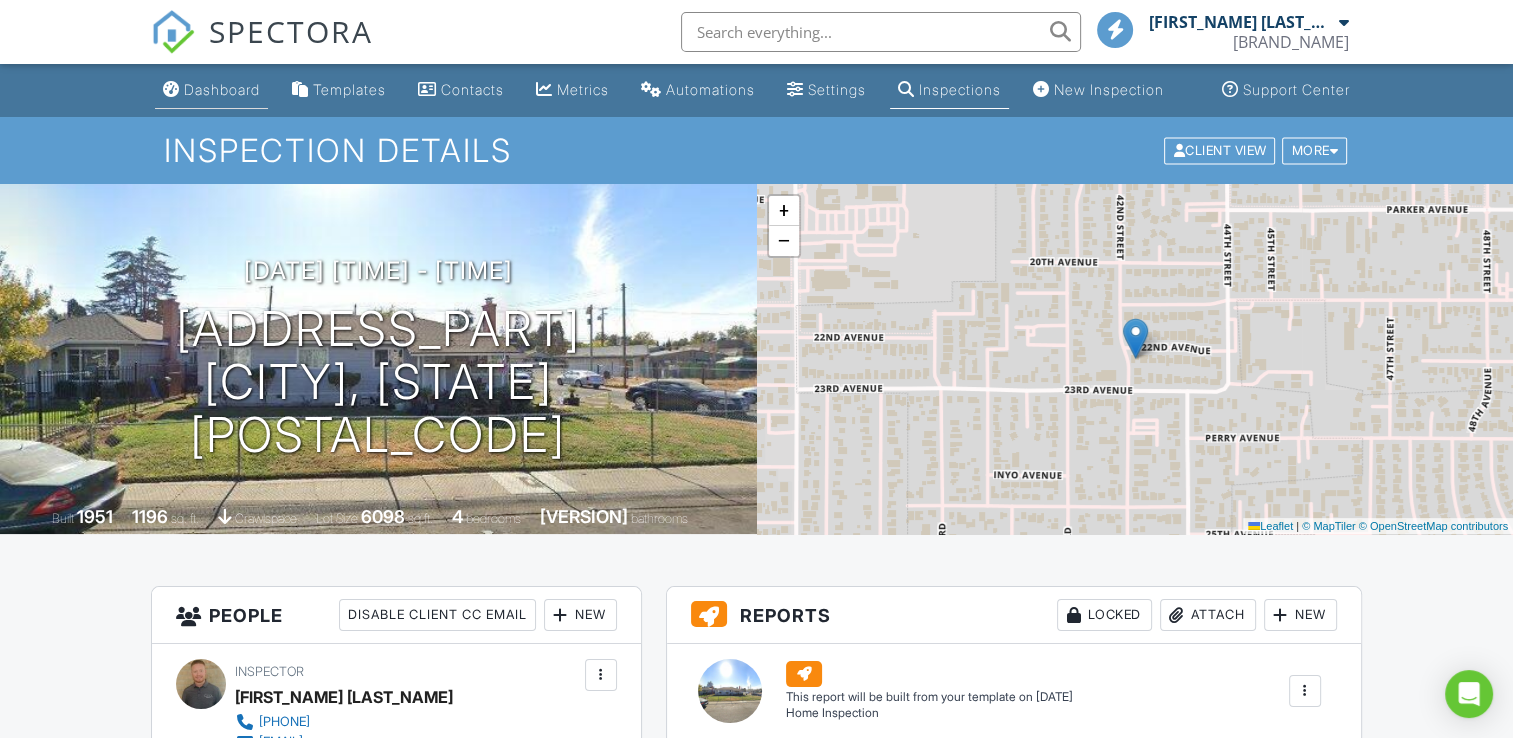 click on "Dashboard" at bounding box center [211, 90] 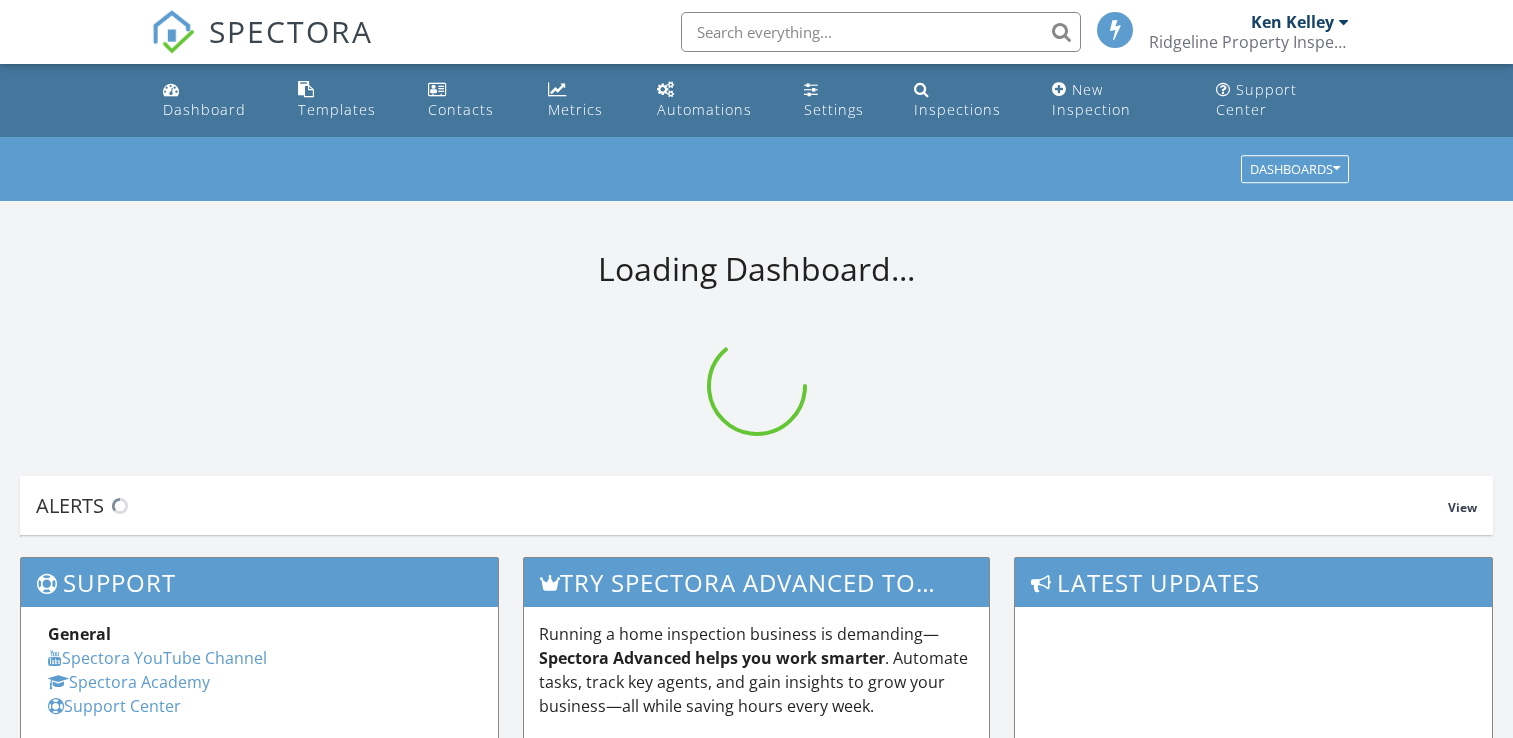 scroll, scrollTop: 0, scrollLeft: 0, axis: both 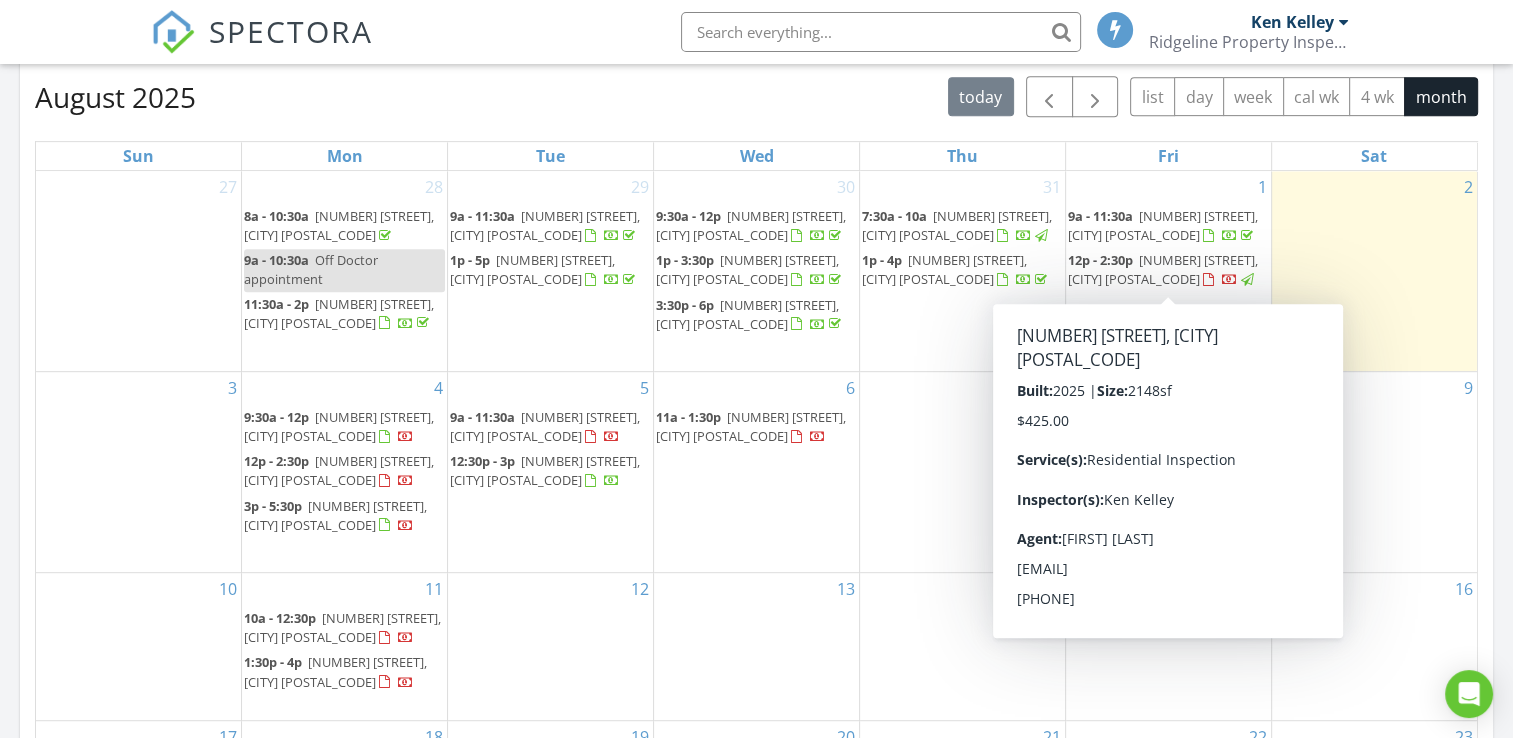 click on "4035 Sunny Oaks Dr, Folsom 95630" at bounding box center (1163, 269) 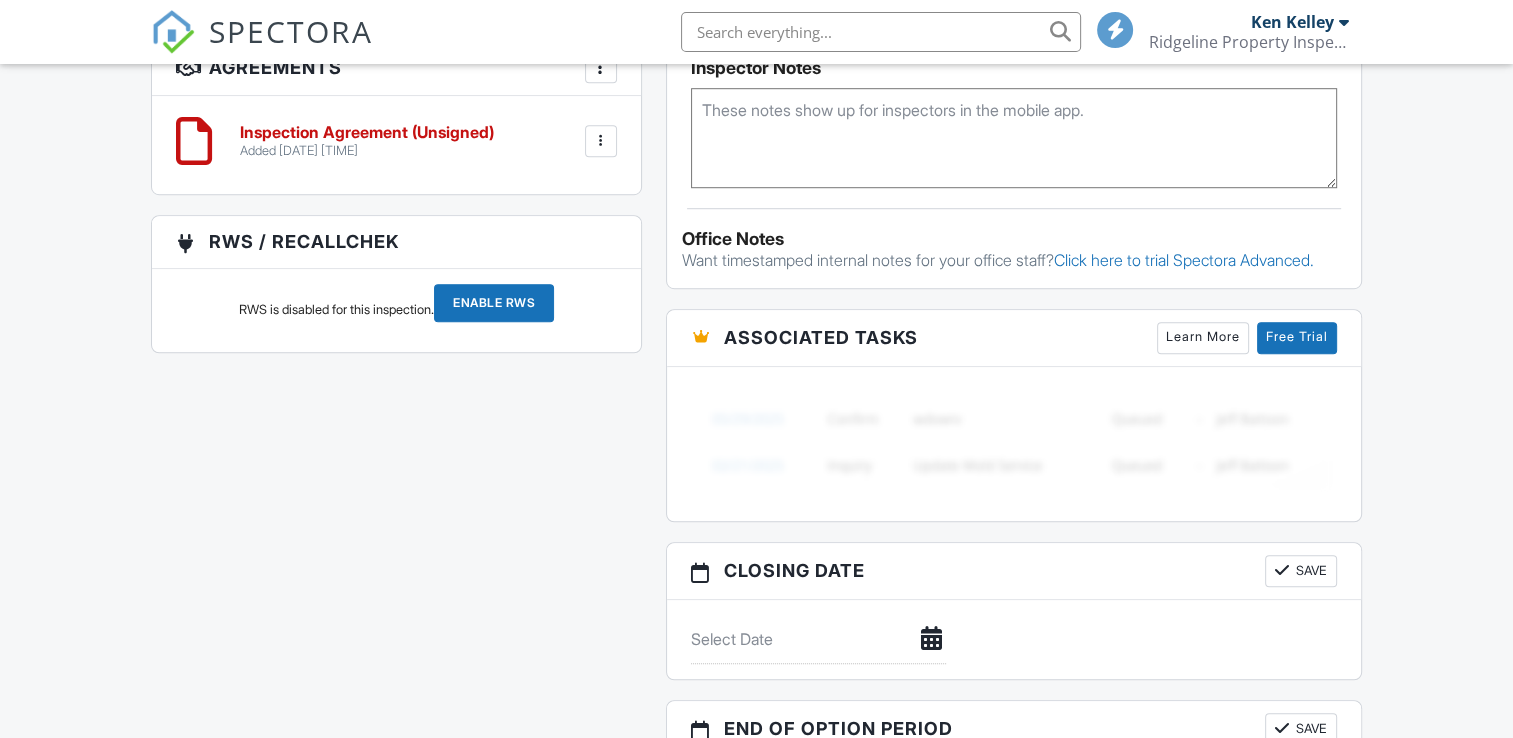 scroll, scrollTop: 1400, scrollLeft: 0, axis: vertical 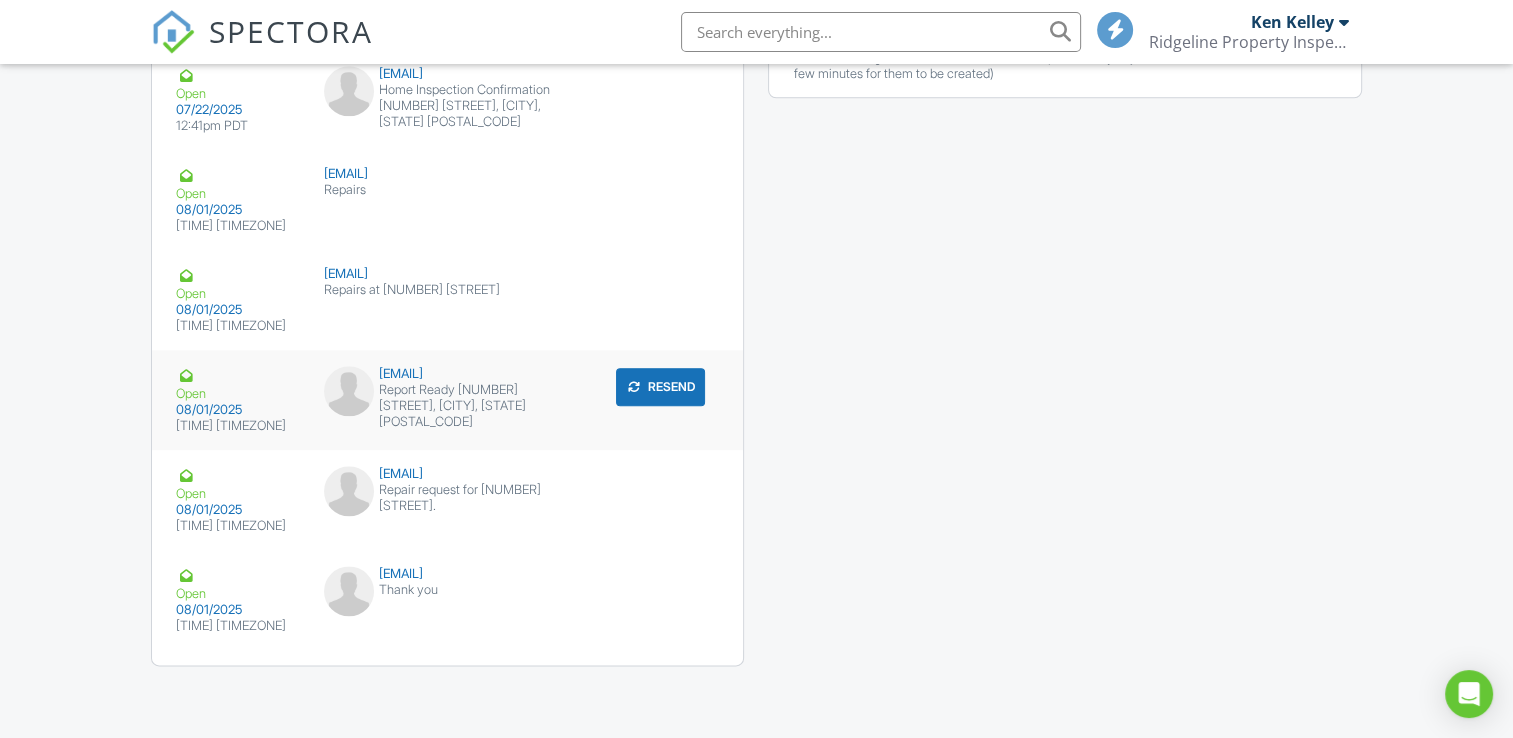 click on "Resend" at bounding box center [660, 387] 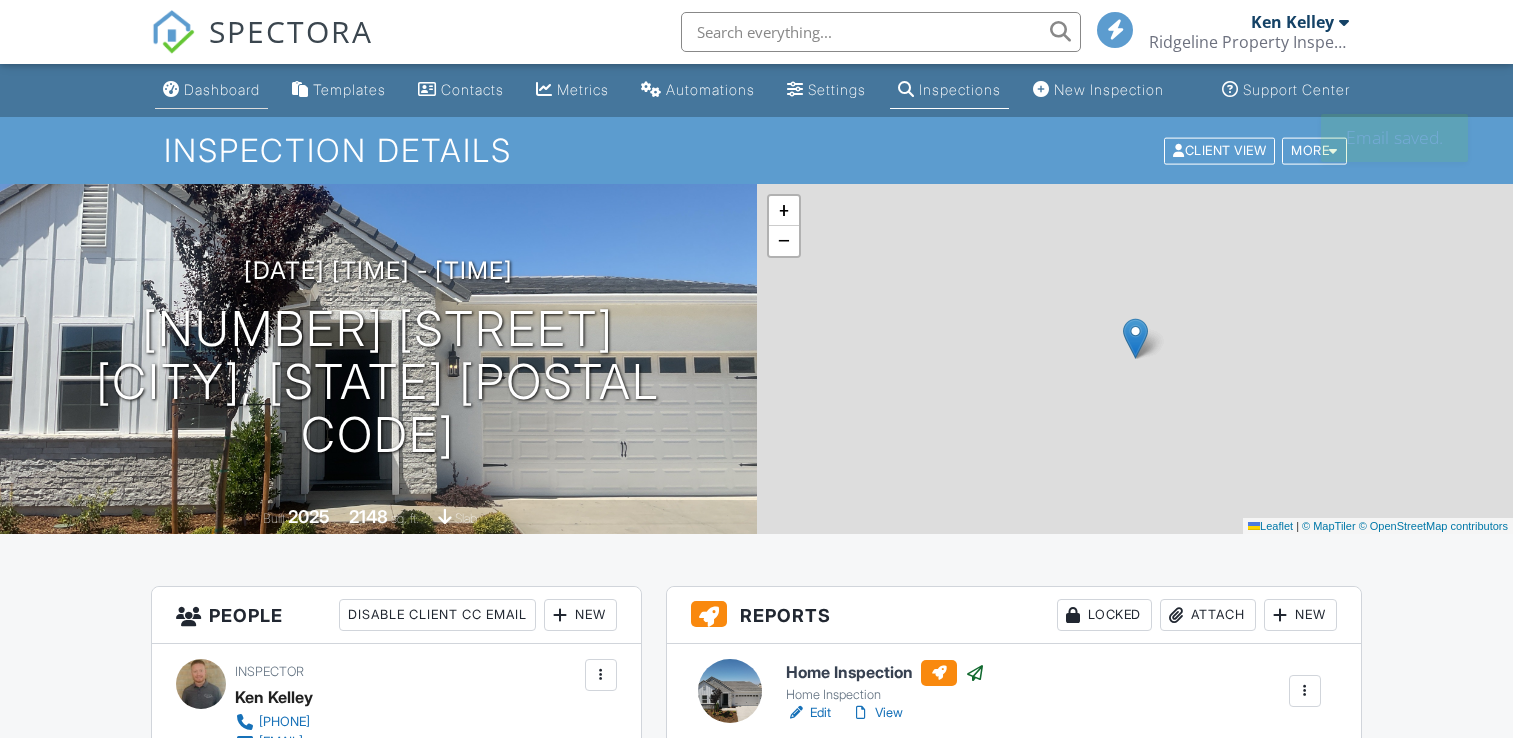 scroll, scrollTop: 0, scrollLeft: 0, axis: both 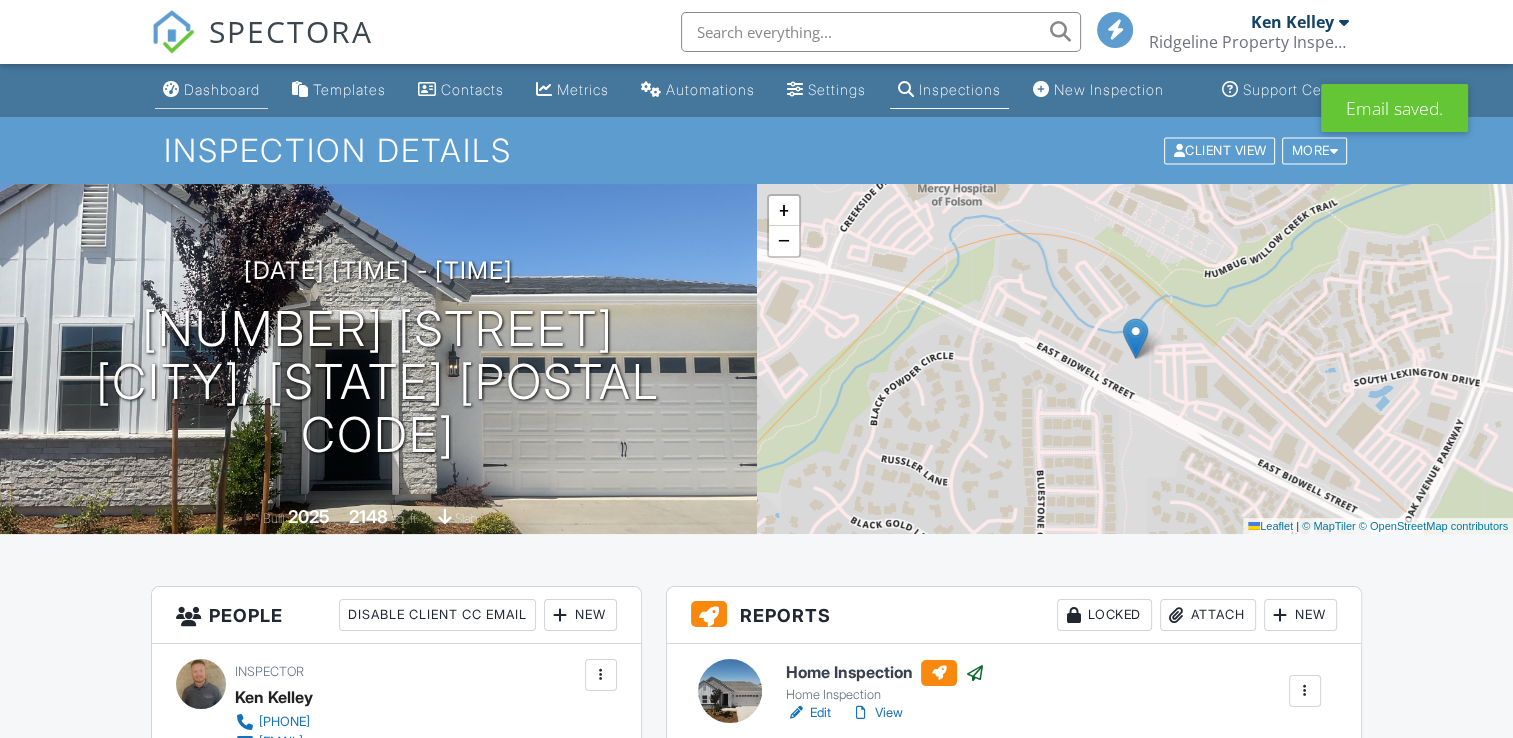 click on "Dashboard" at bounding box center (222, 89) 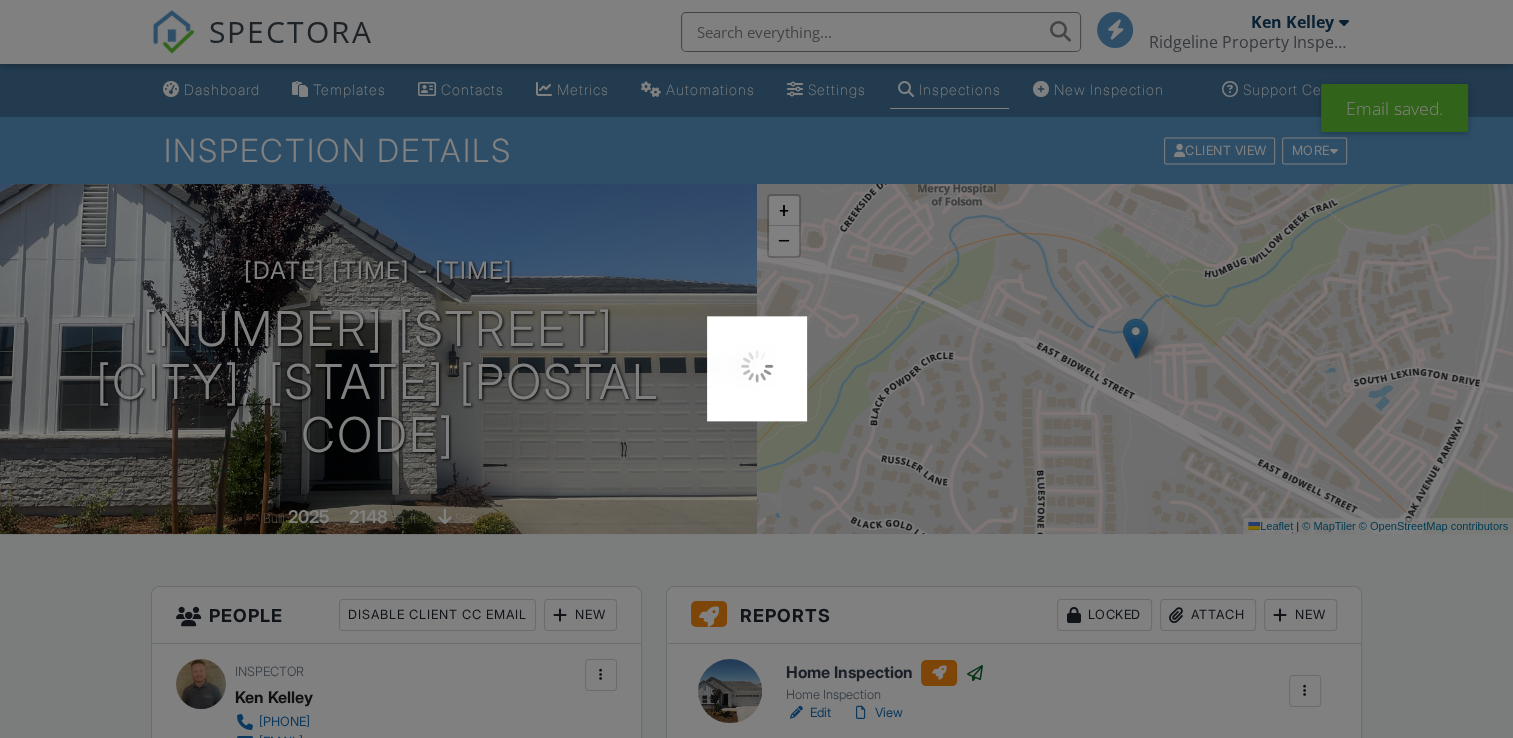 scroll, scrollTop: 0, scrollLeft: 0, axis: both 